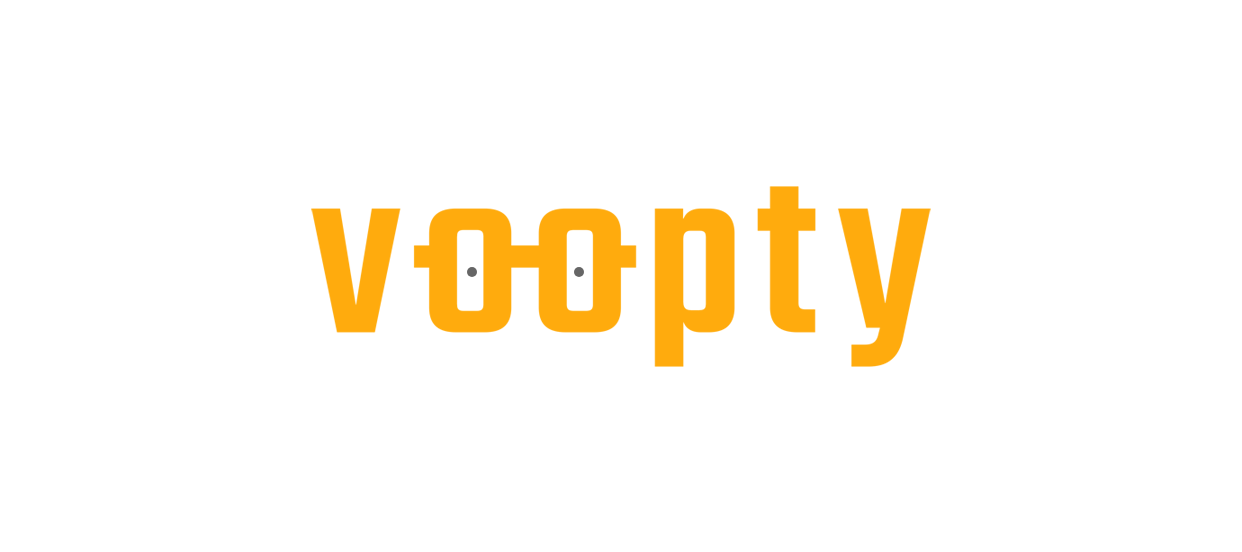 scroll, scrollTop: 0, scrollLeft: 0, axis: both 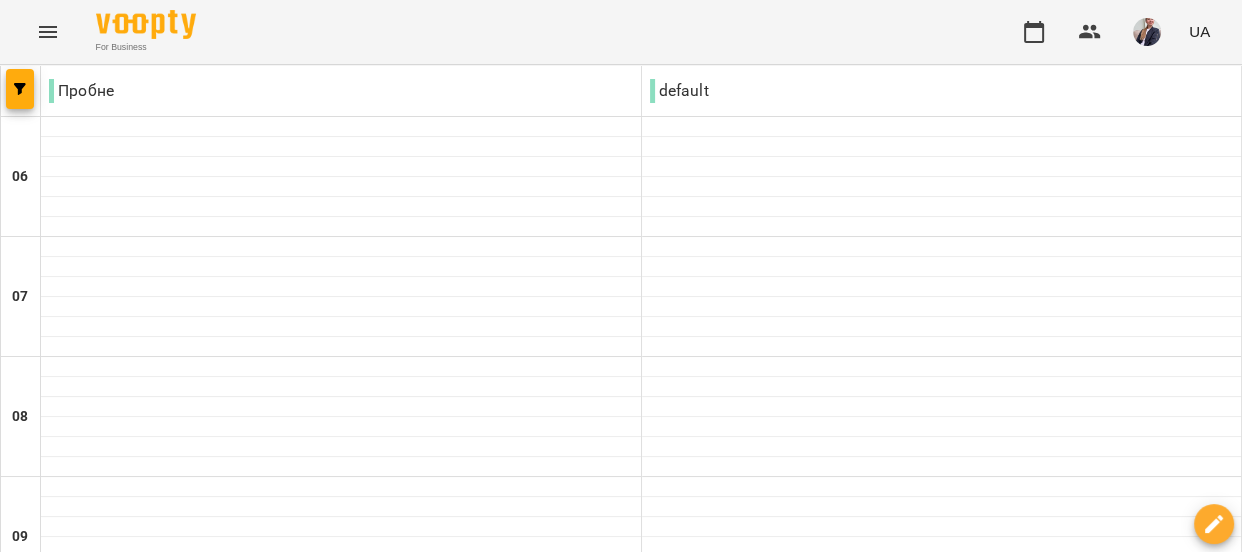 click on "18:00" at bounding box center [942, 1585] 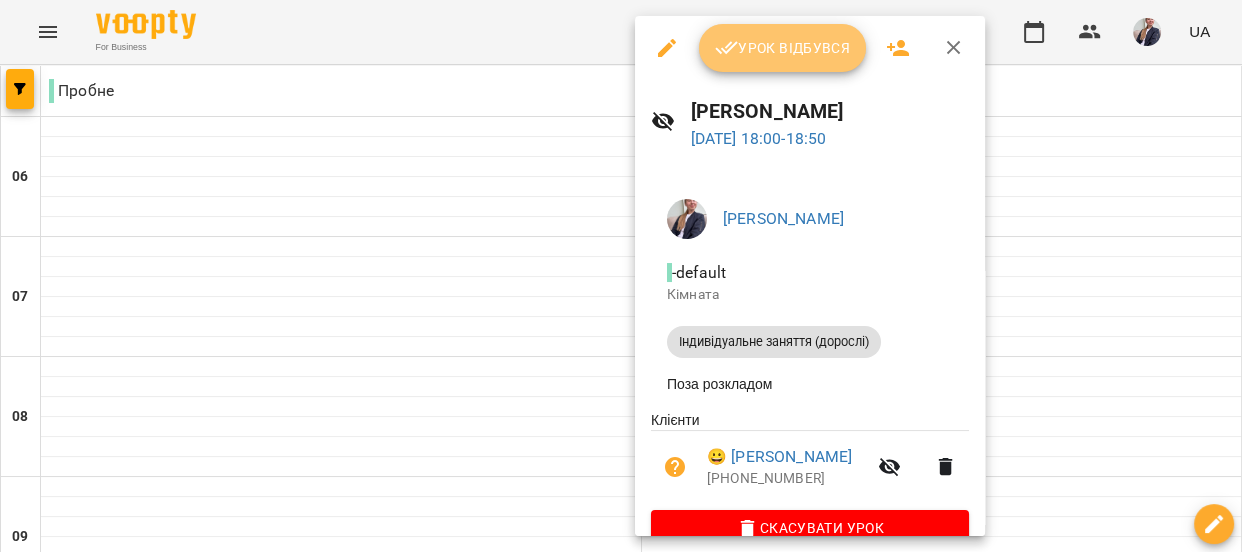 click on "Урок відбувся" at bounding box center [783, 48] 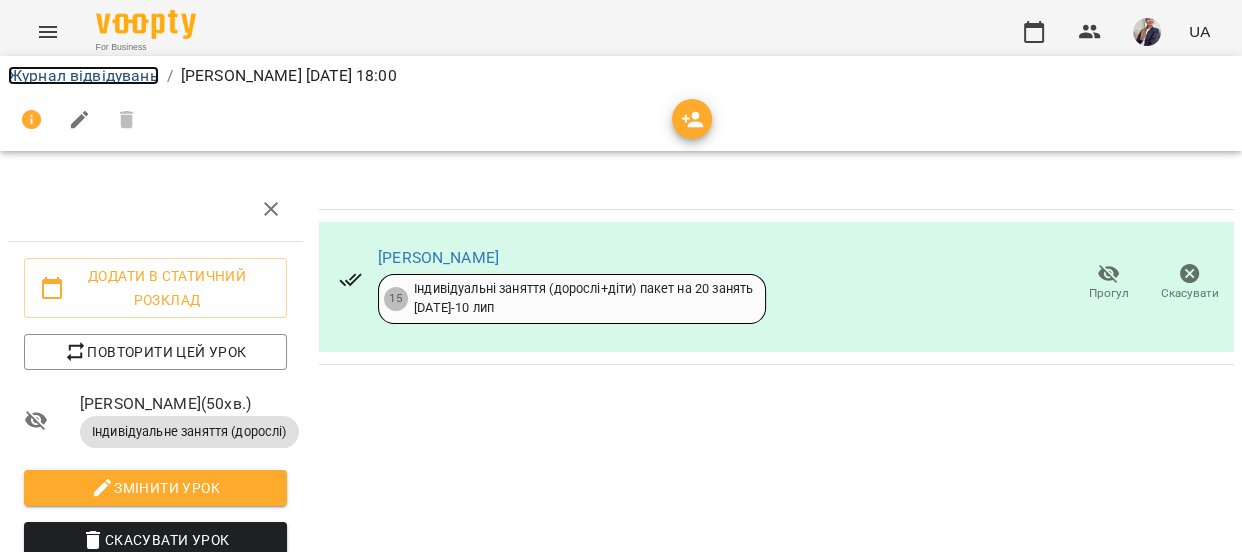 click on "Журнал відвідувань" at bounding box center (83, 75) 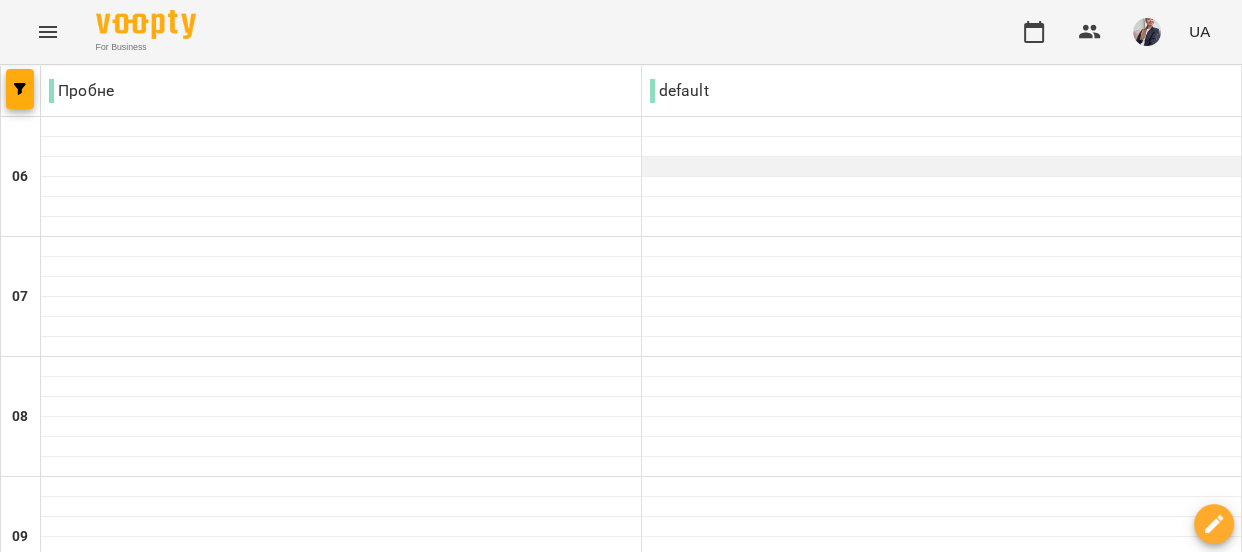 scroll, scrollTop: 1484, scrollLeft: 0, axis: vertical 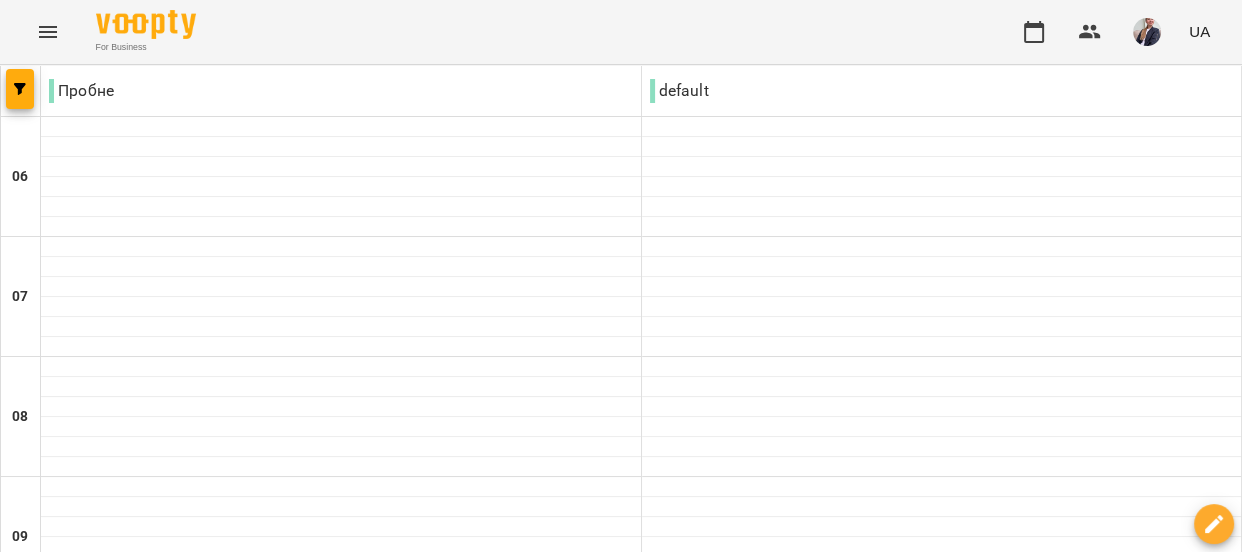 click on "Індивідуальне заняття (дорослі)" at bounding box center [942, 1764] 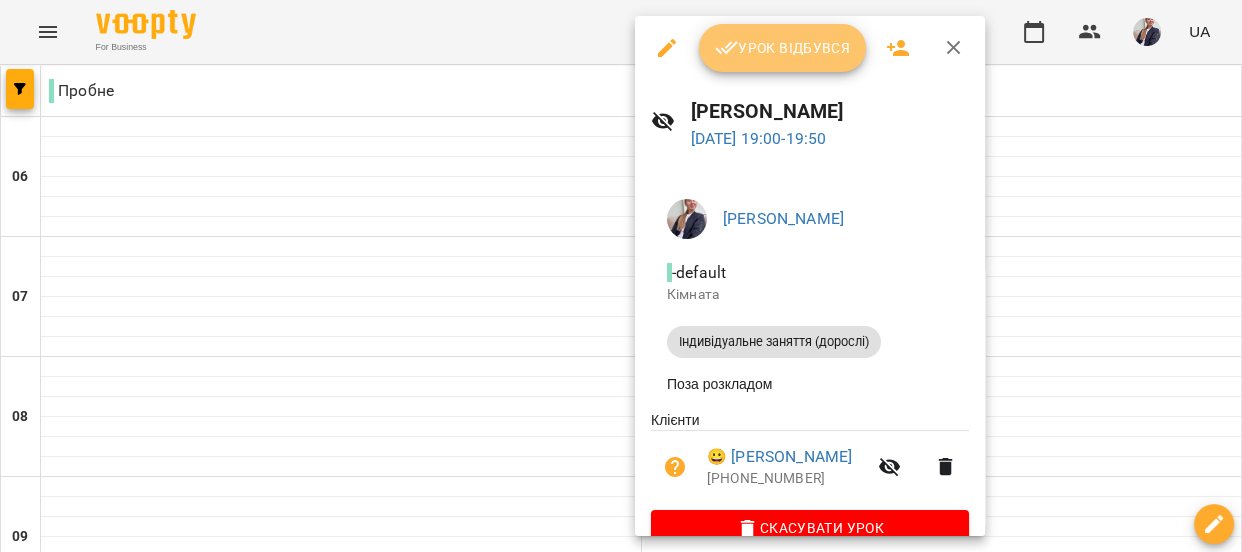 click on "Урок відбувся" at bounding box center [783, 48] 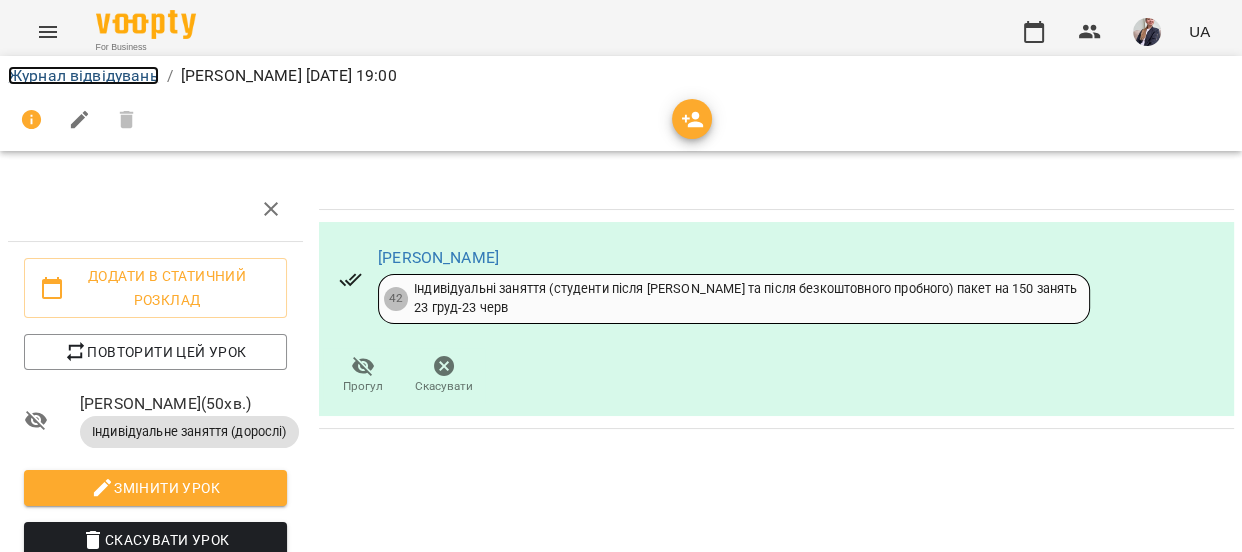 click on "Журнал відвідувань" at bounding box center (83, 75) 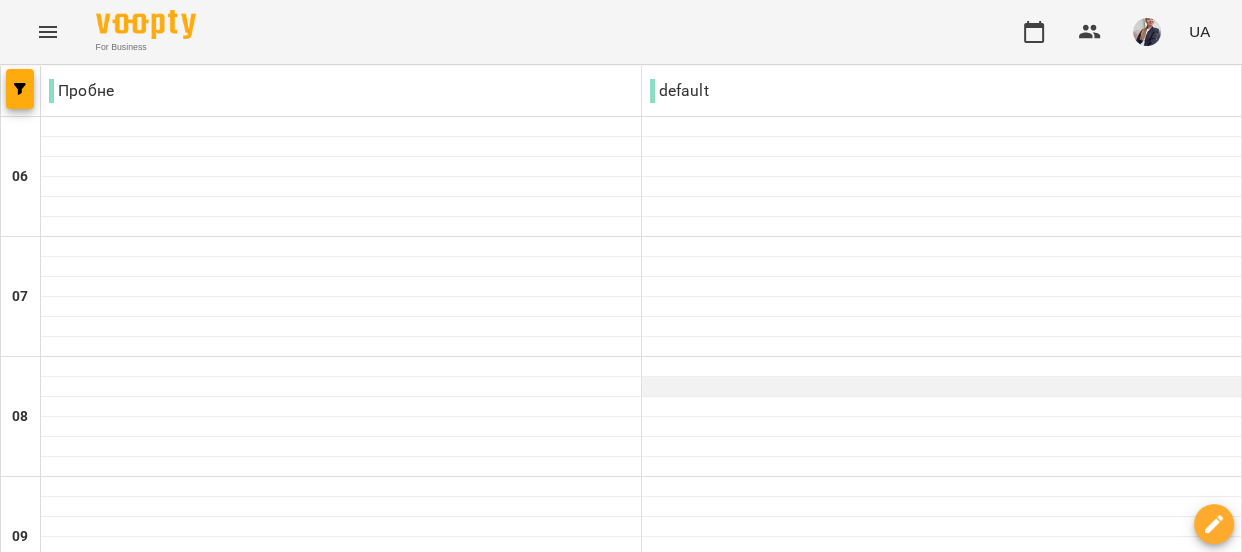 scroll, scrollTop: 1526, scrollLeft: 0, axis: vertical 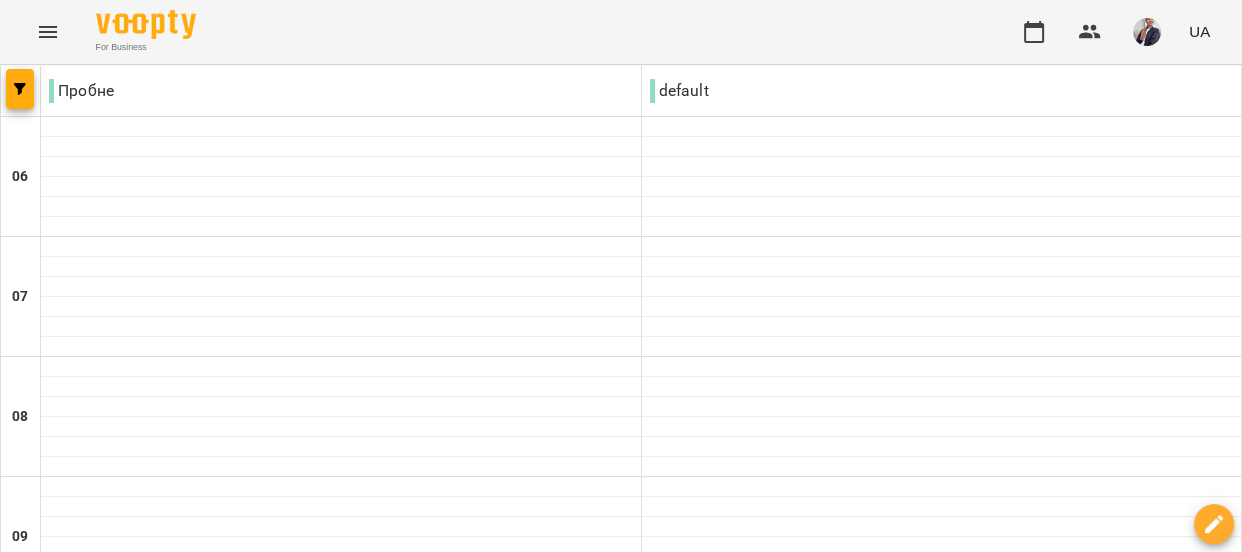 click on "20:00" at bounding box center (942, 1825) 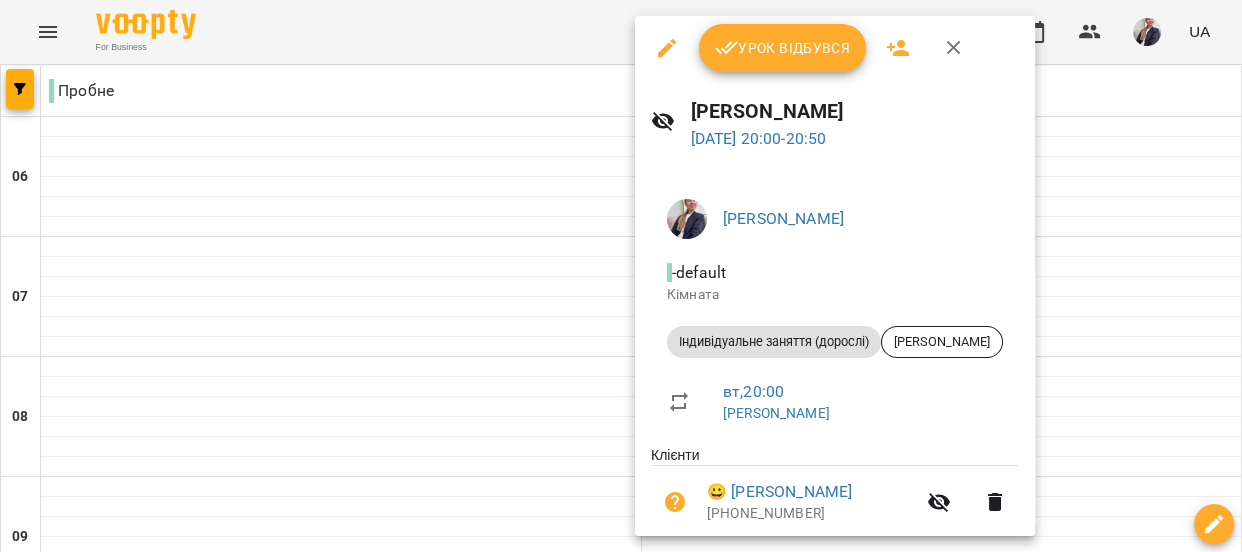 click on "Урок відбувся" at bounding box center (783, 48) 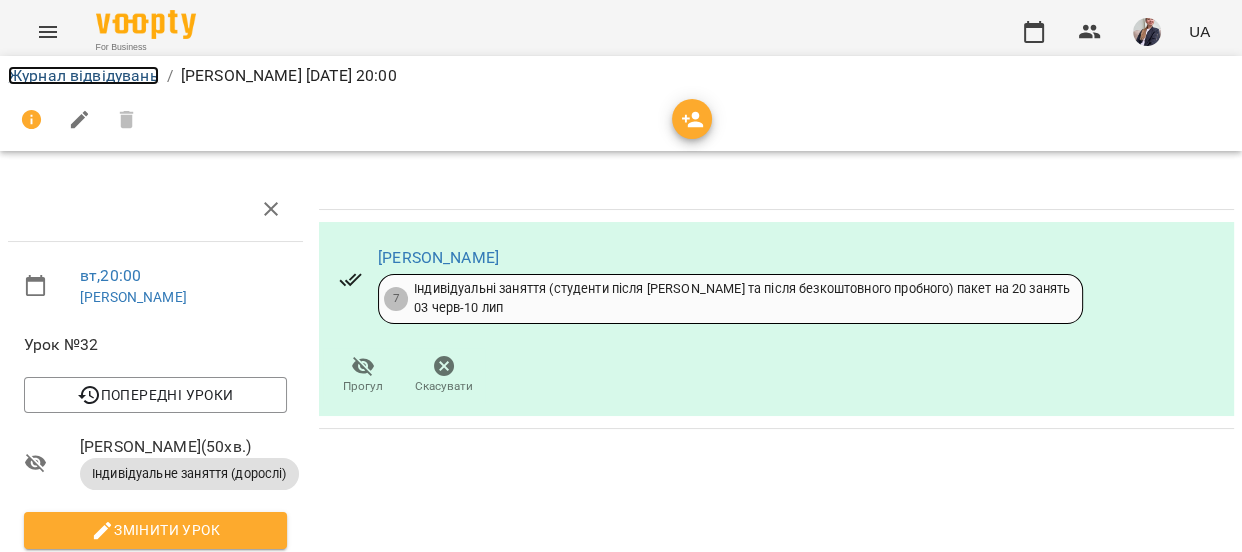 click on "Журнал відвідувань" at bounding box center (83, 75) 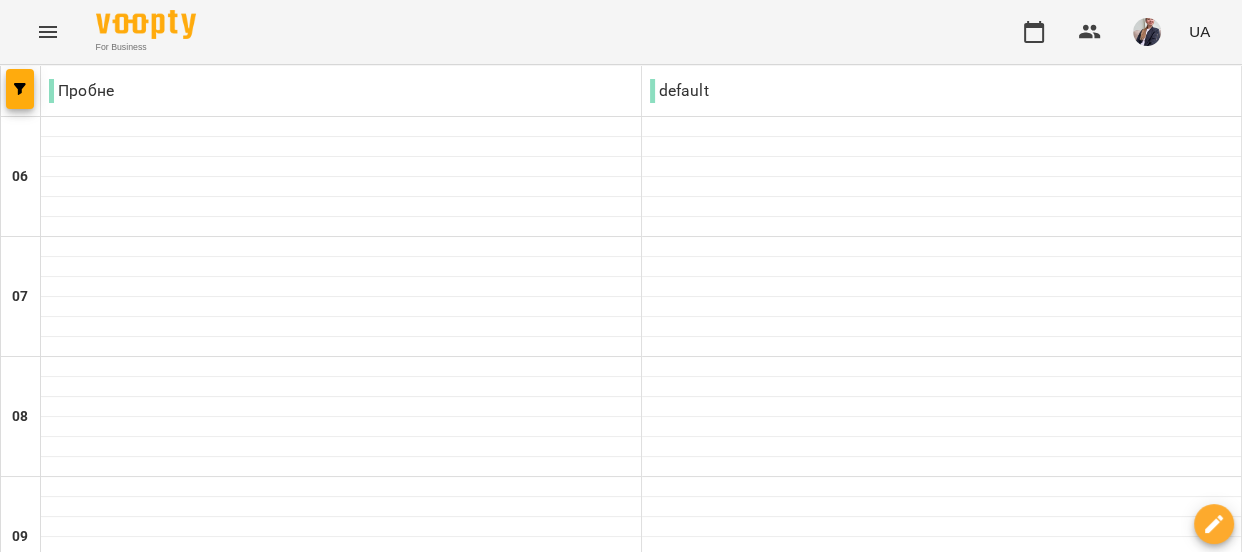click on "ср" at bounding box center (549, 2183) 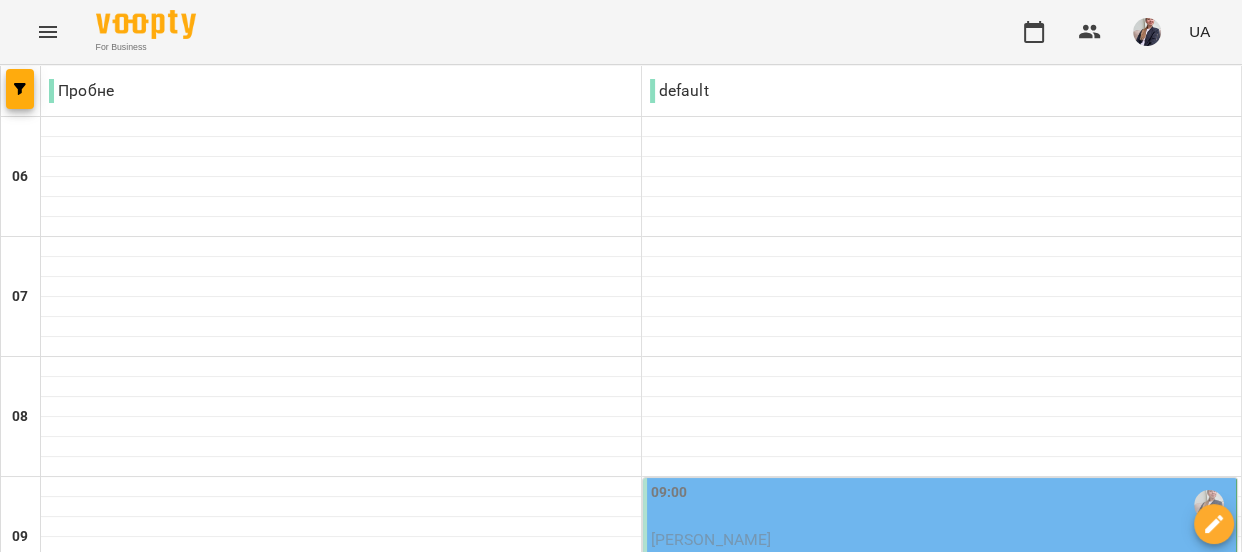 scroll, scrollTop: 631, scrollLeft: 0, axis: vertical 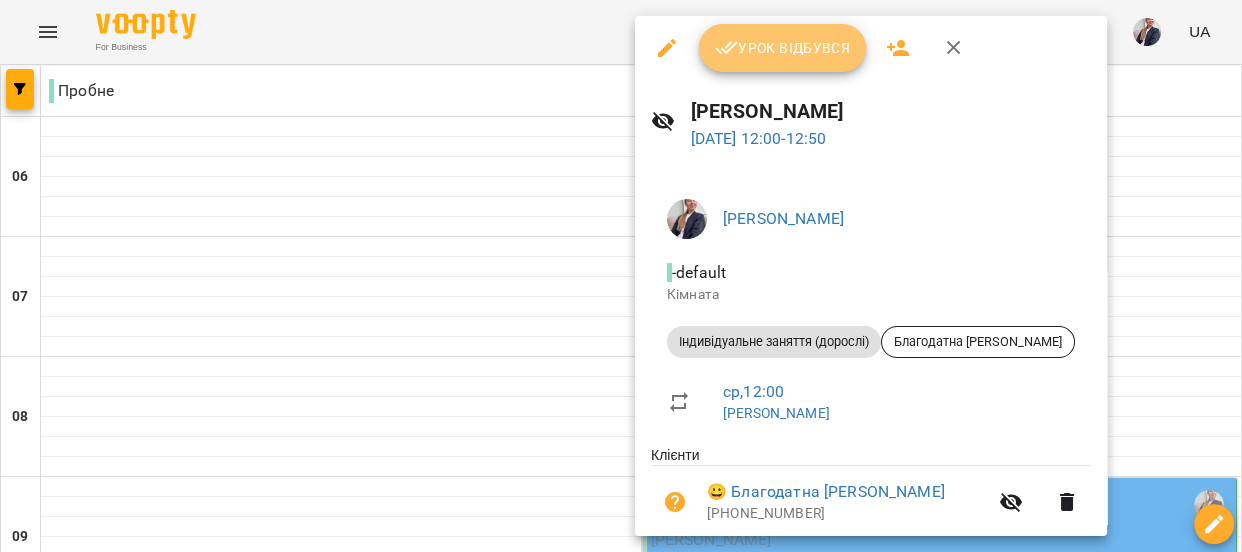 click on "Урок відбувся" at bounding box center (783, 48) 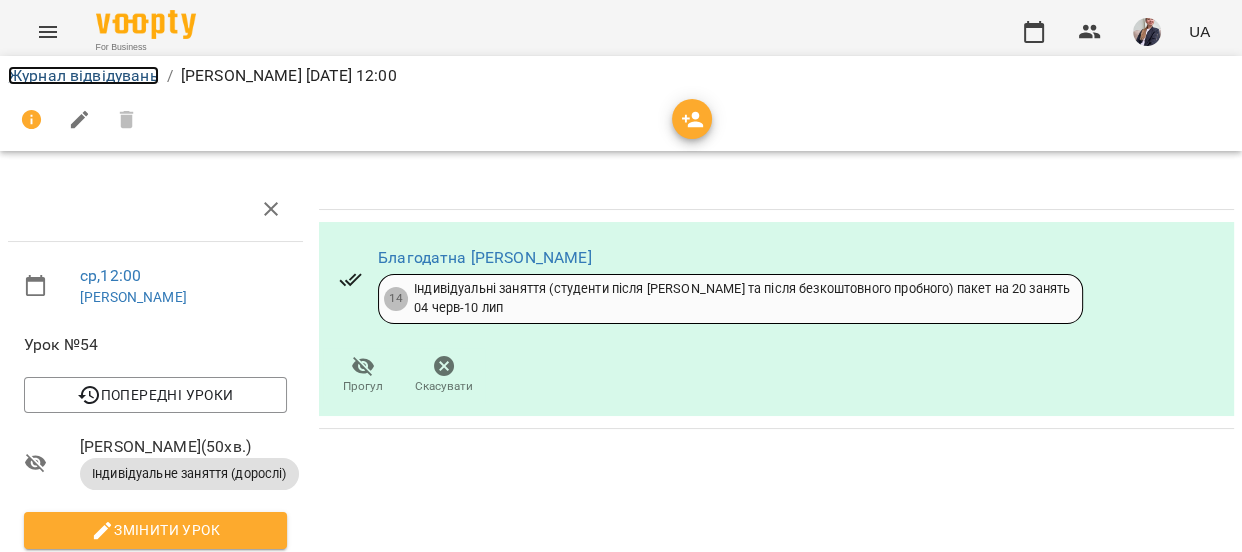 click on "Журнал відвідувань" at bounding box center (83, 75) 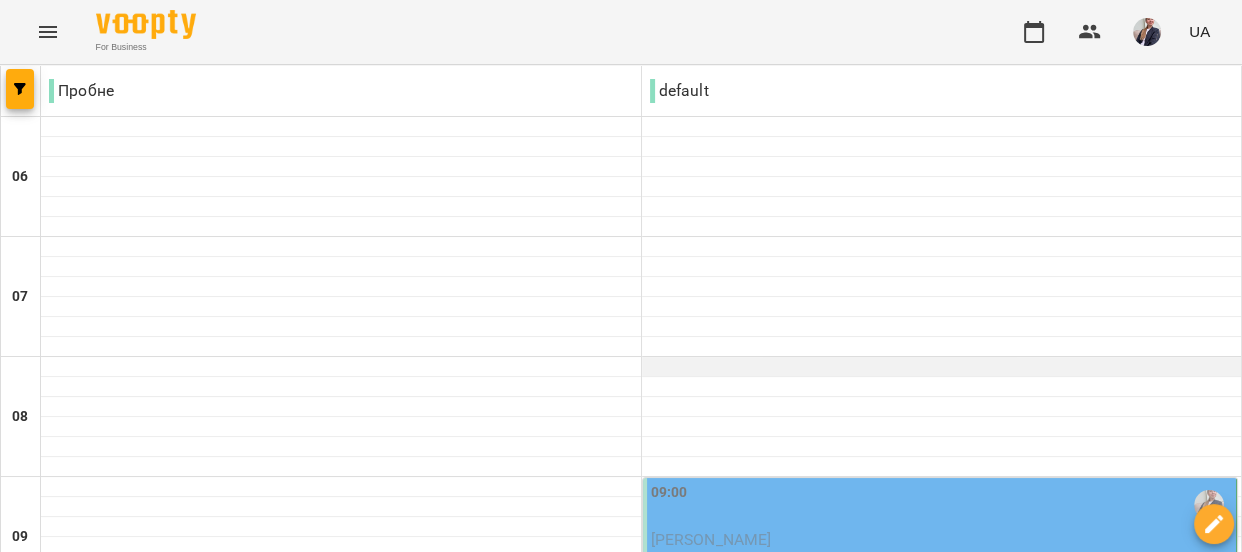 scroll, scrollTop: 258, scrollLeft: 0, axis: vertical 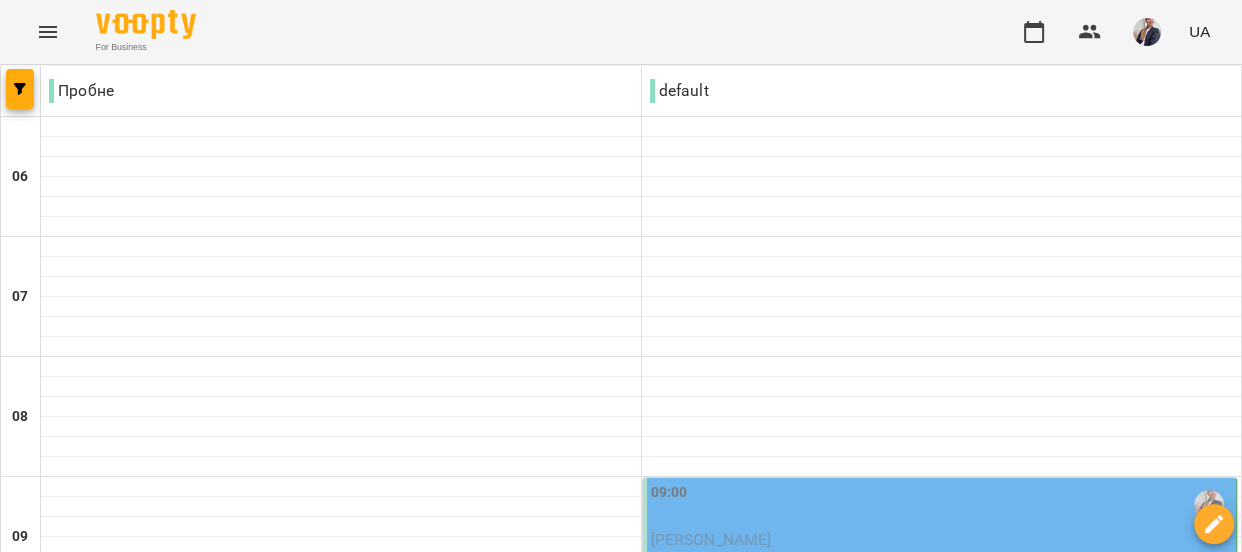 click on "09:00" at bounding box center [942, 505] 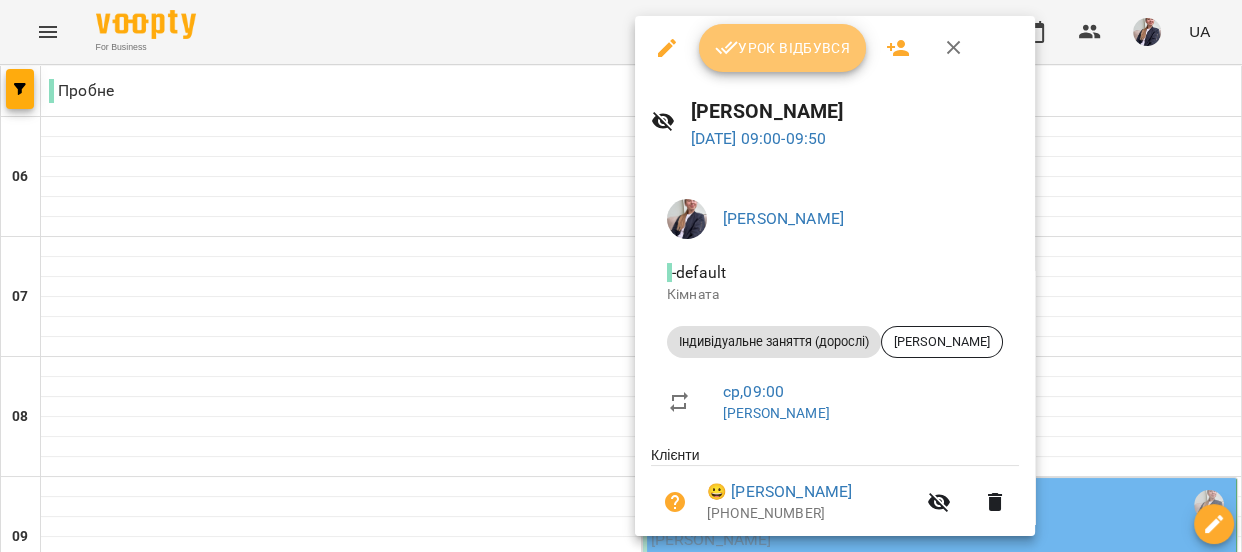 click on "Урок відбувся" at bounding box center [783, 48] 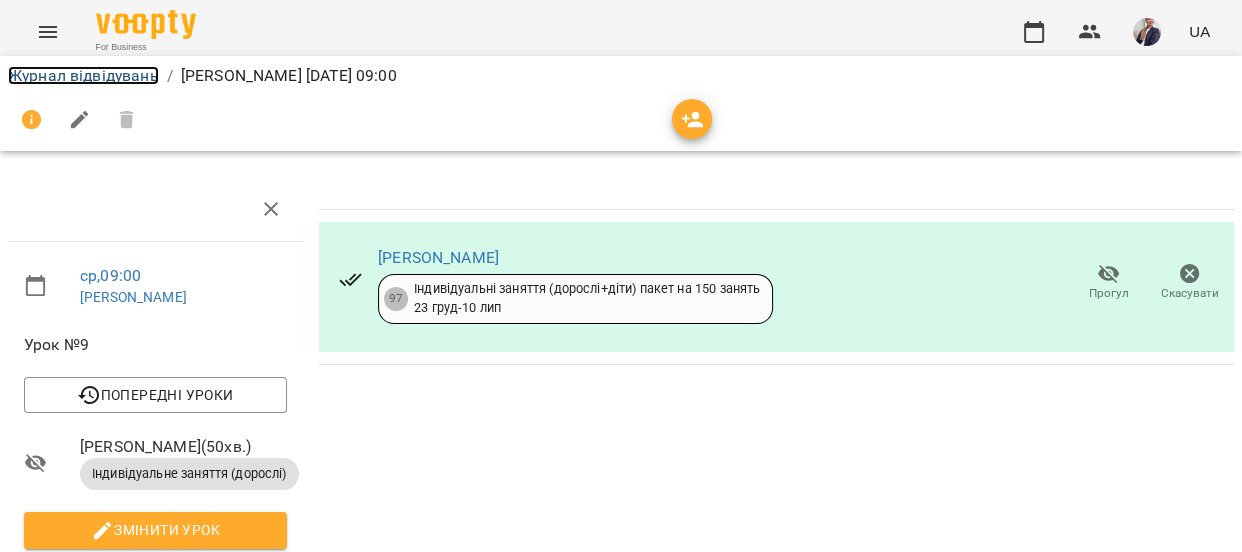 click on "Журнал відвідувань" at bounding box center [83, 75] 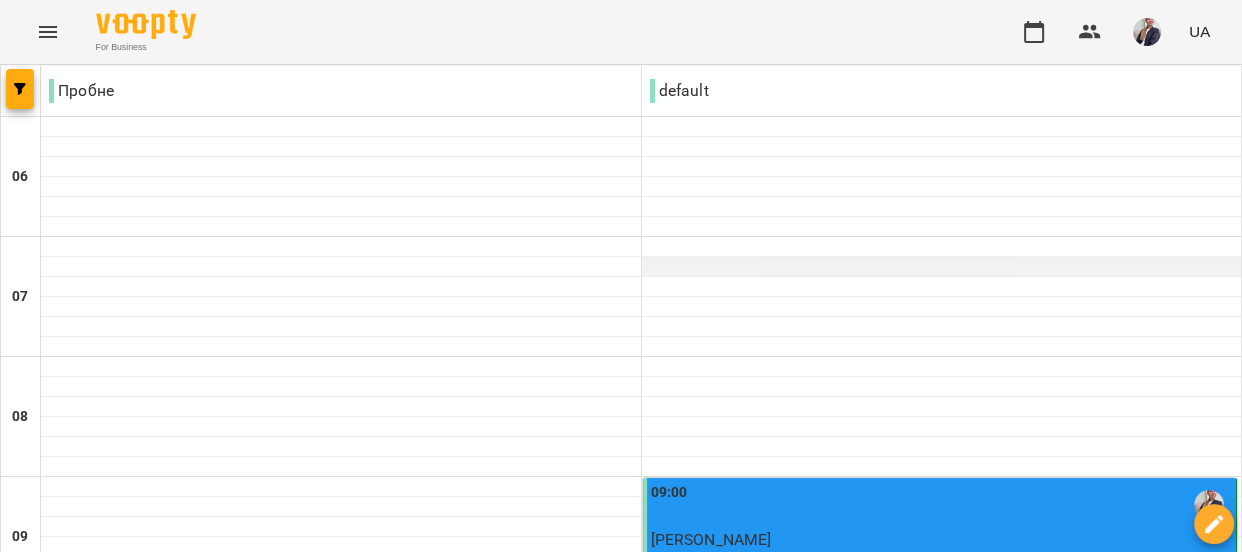 scroll, scrollTop: 509, scrollLeft: 0, axis: vertical 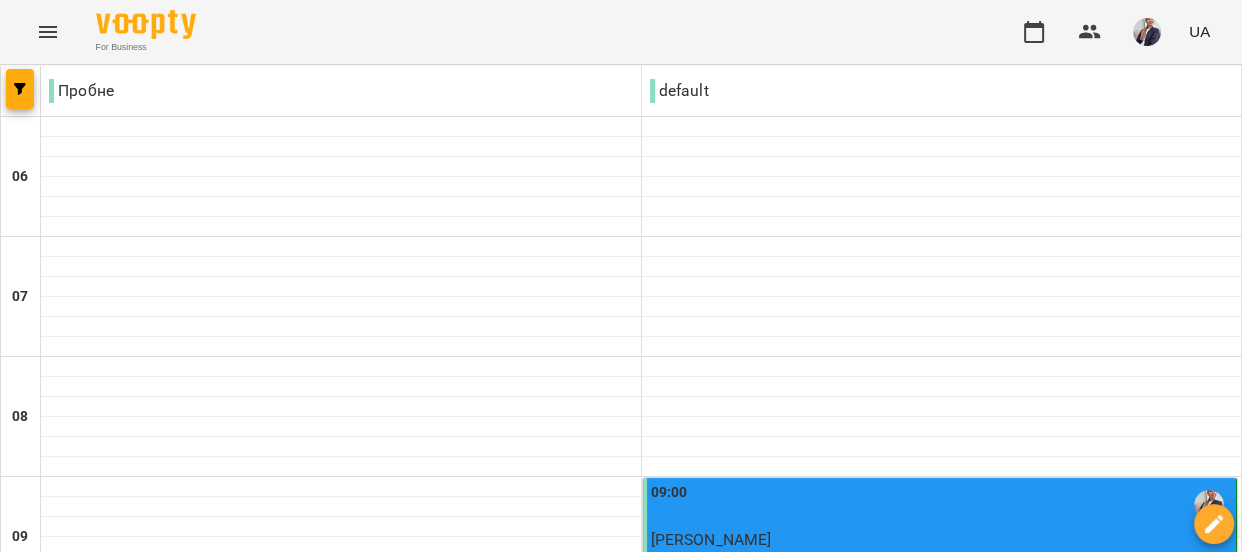 click at bounding box center (942, 727) 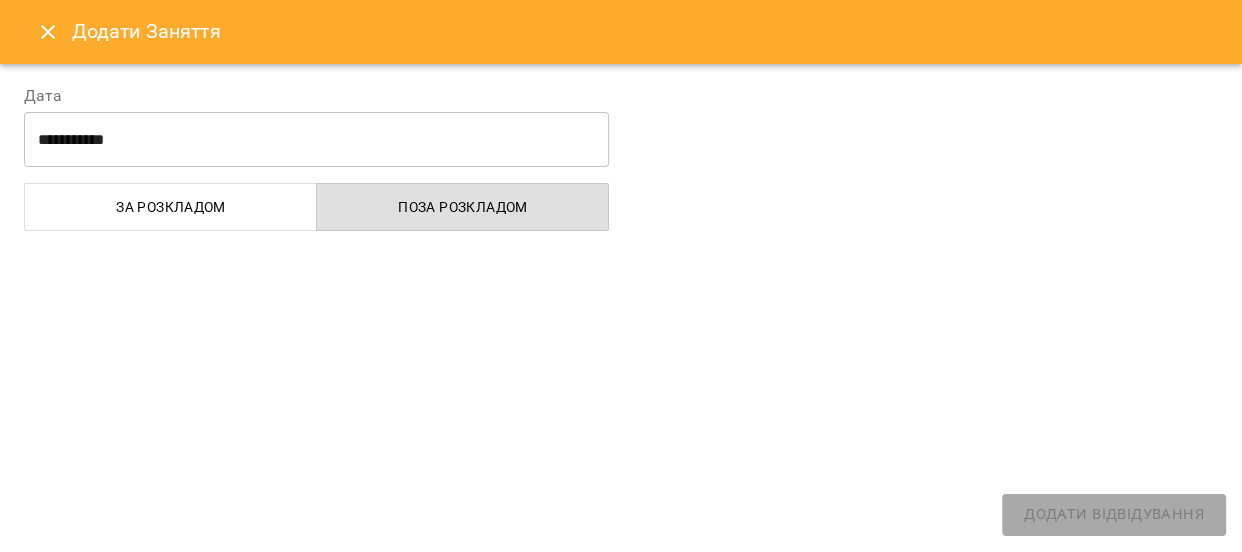 select on "**********" 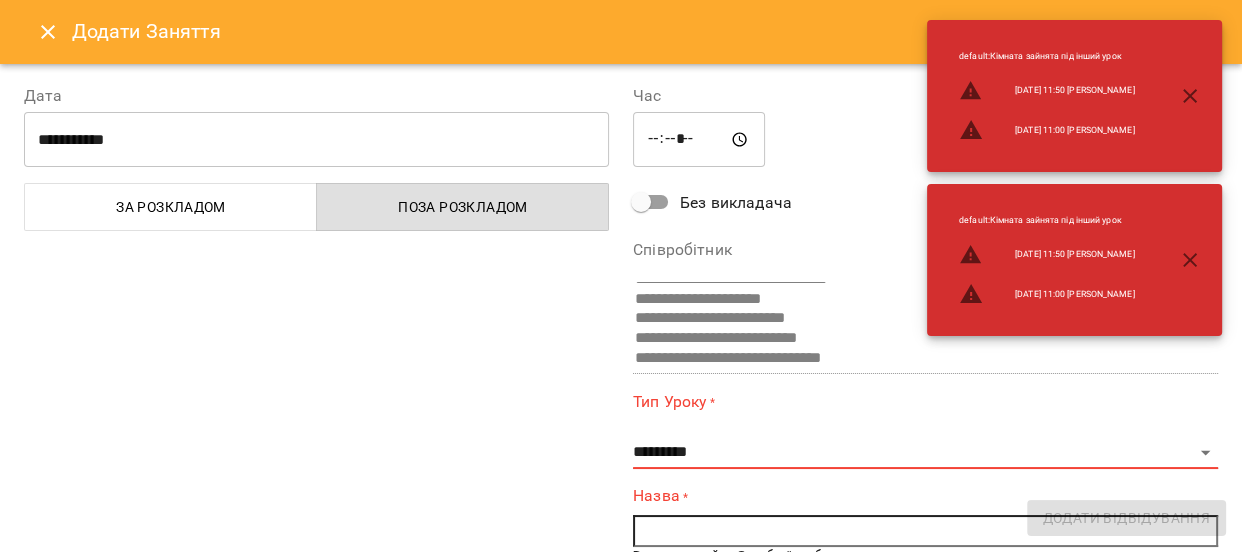 scroll, scrollTop: 456, scrollLeft: 0, axis: vertical 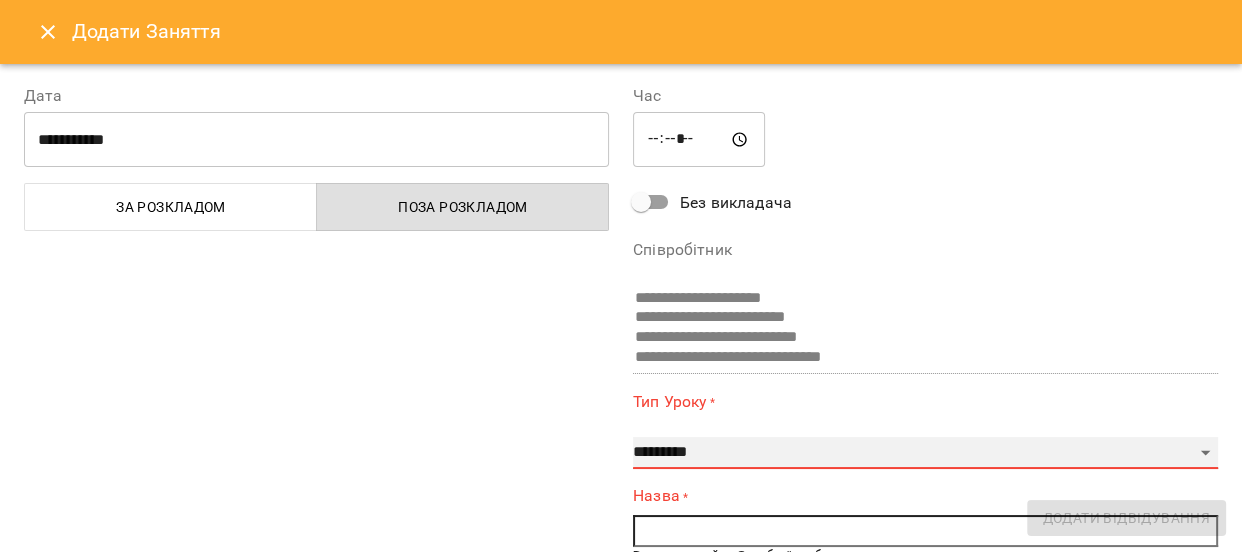 click on "**********" at bounding box center [925, 453] 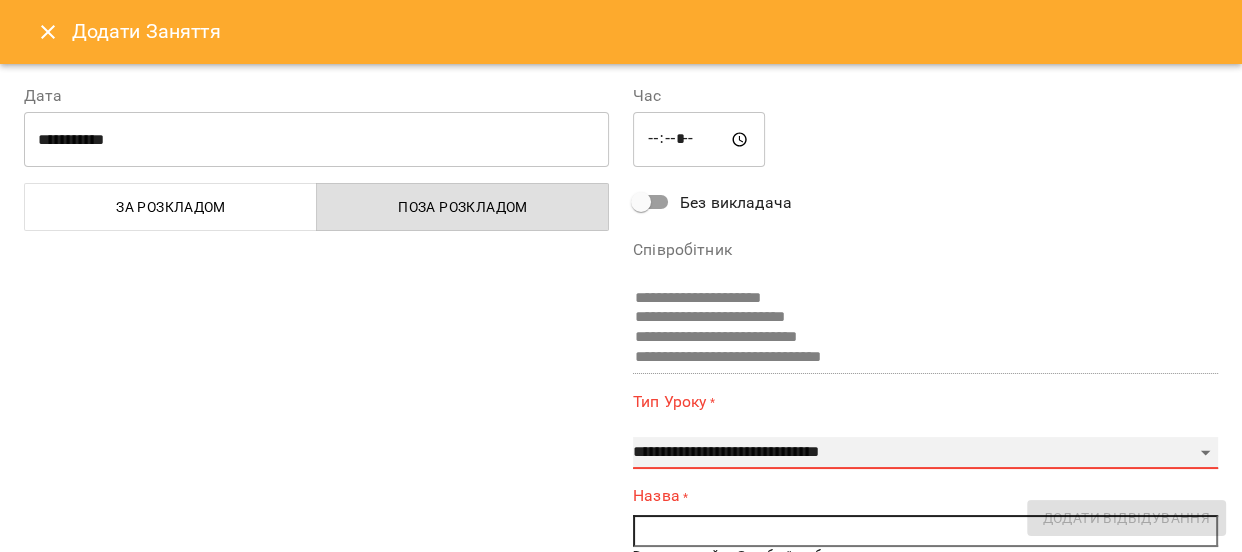 click on "**********" at bounding box center (925, 453) 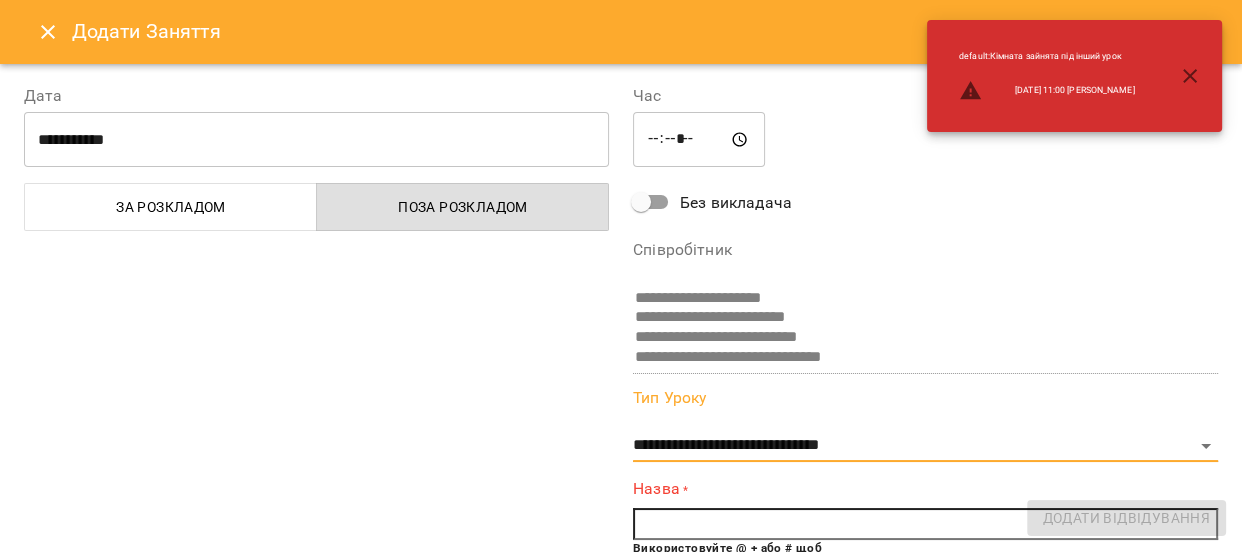 click at bounding box center [925, 524] 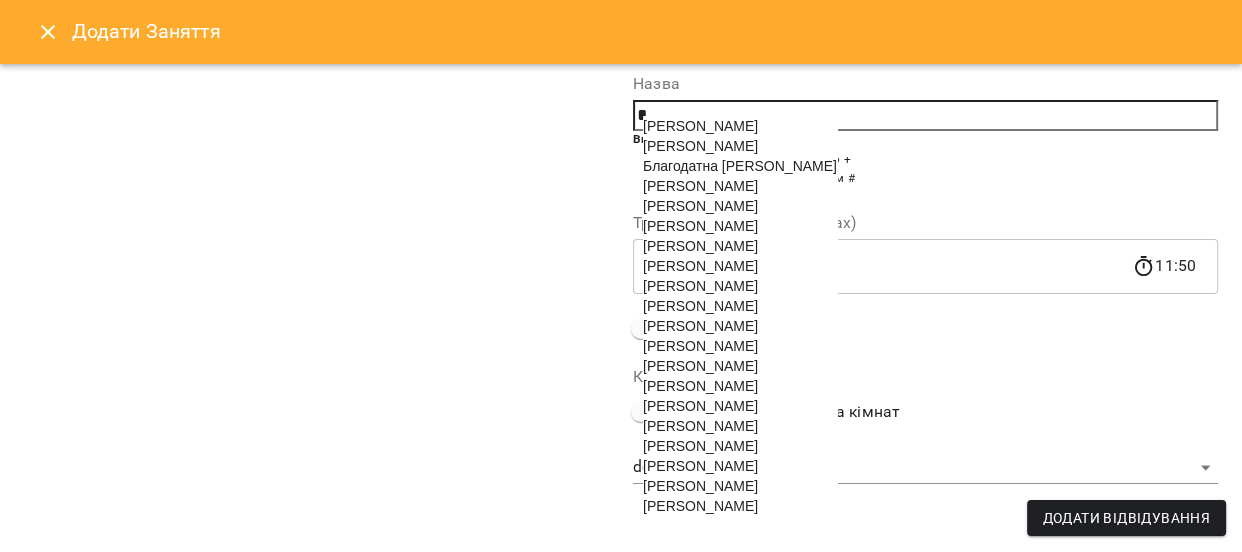 scroll, scrollTop: 421, scrollLeft: 0, axis: vertical 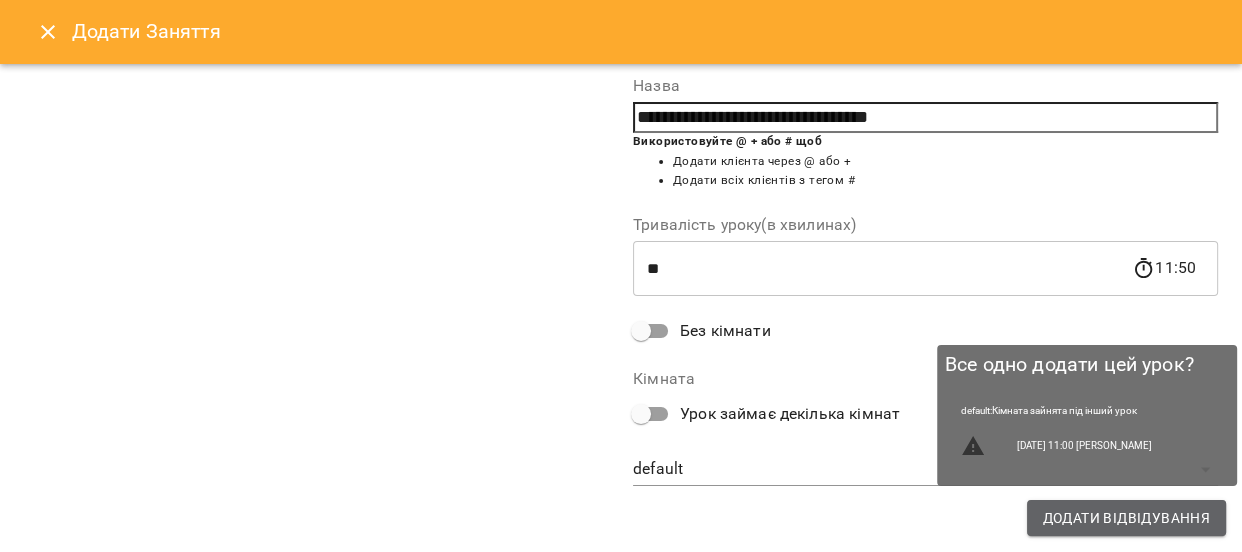 click on "Додати Відвідування" at bounding box center [1126, 518] 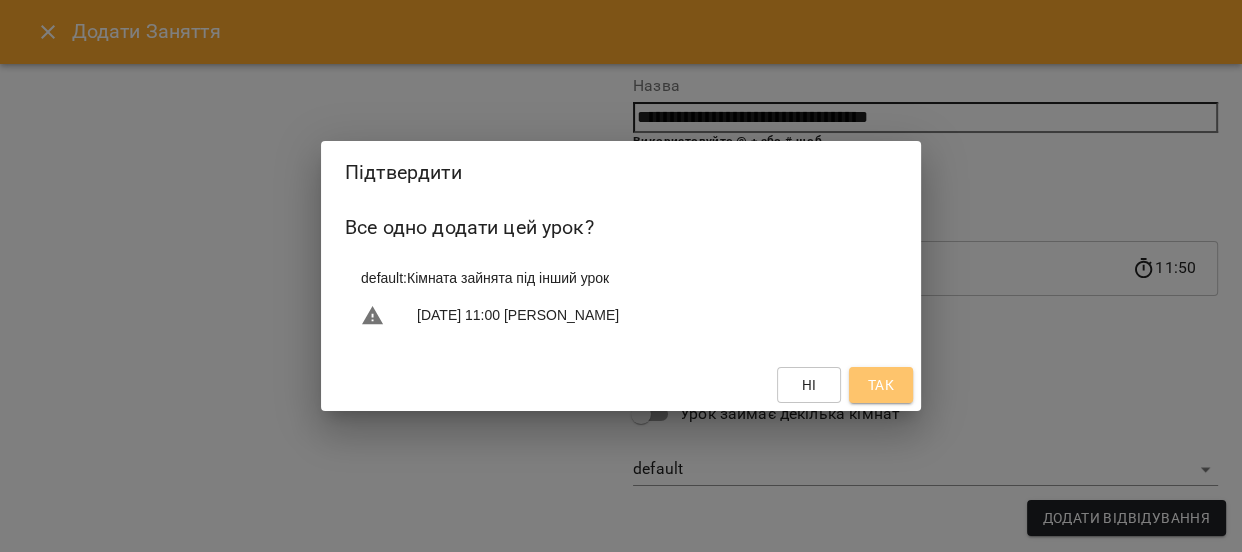 click on "Так" at bounding box center (881, 385) 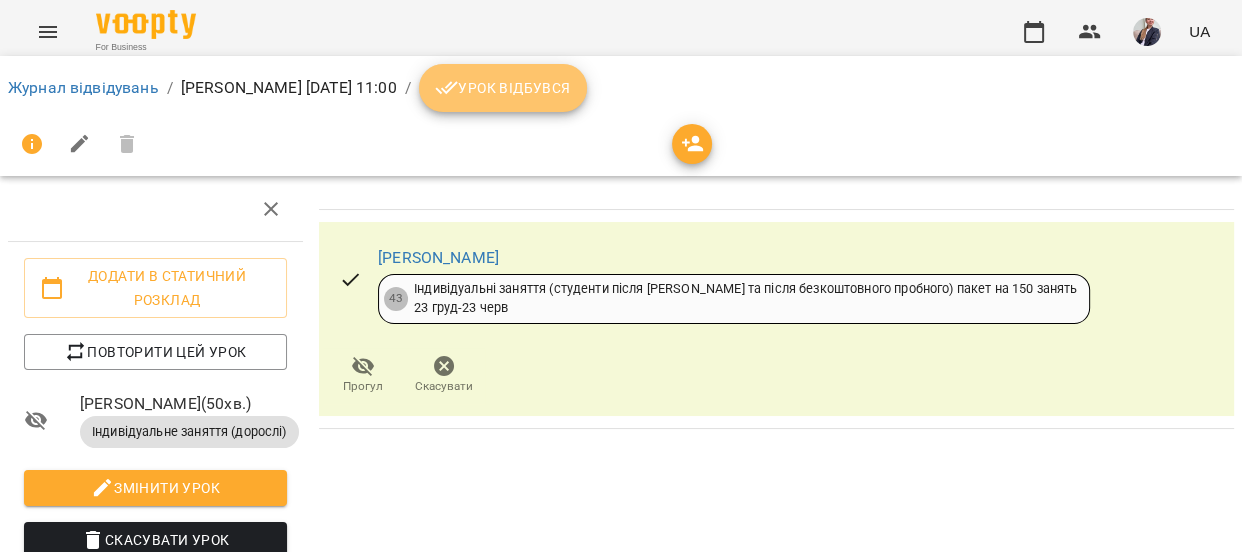 click on "Урок відбувся" at bounding box center [503, 88] 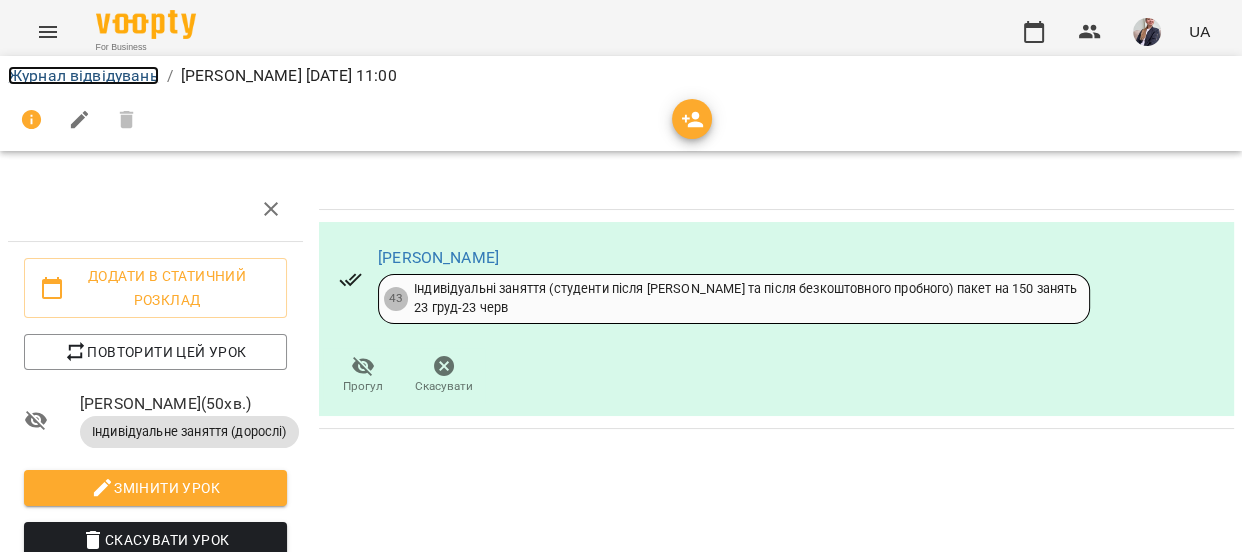 click on "Журнал відвідувань" at bounding box center (83, 75) 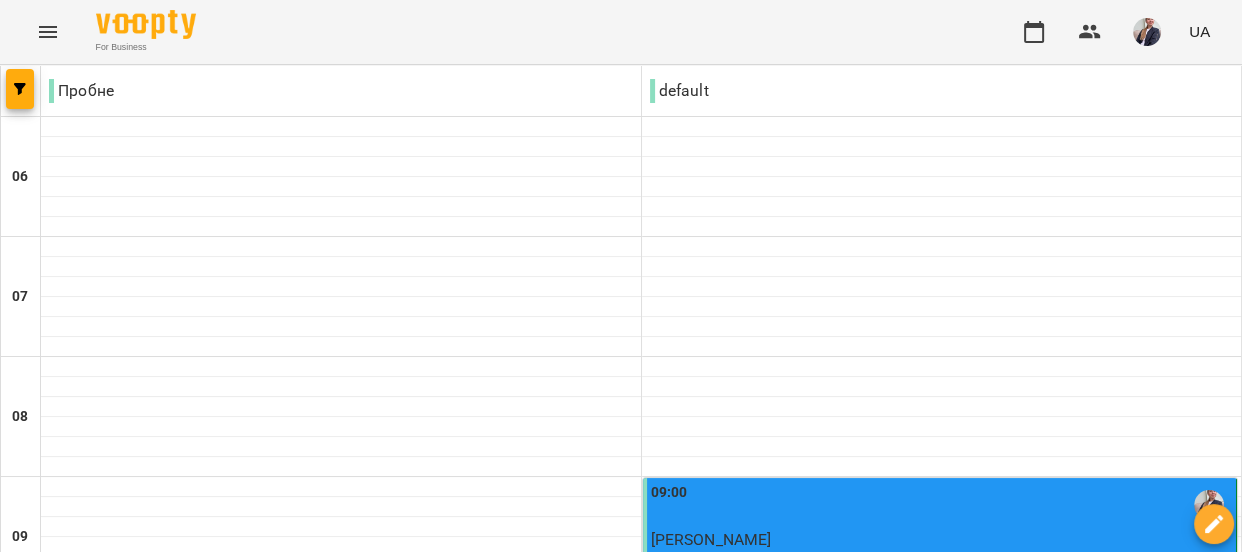 scroll, scrollTop: 1331, scrollLeft: 0, axis: vertical 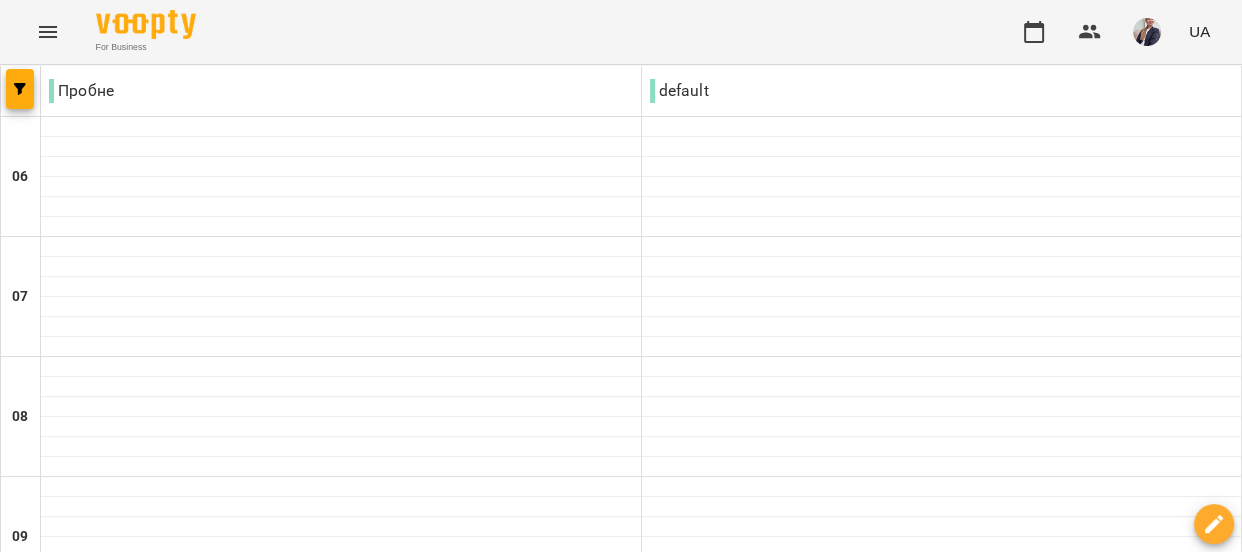 click on "[PERSON_NAME]" at bounding box center [711, 1019] 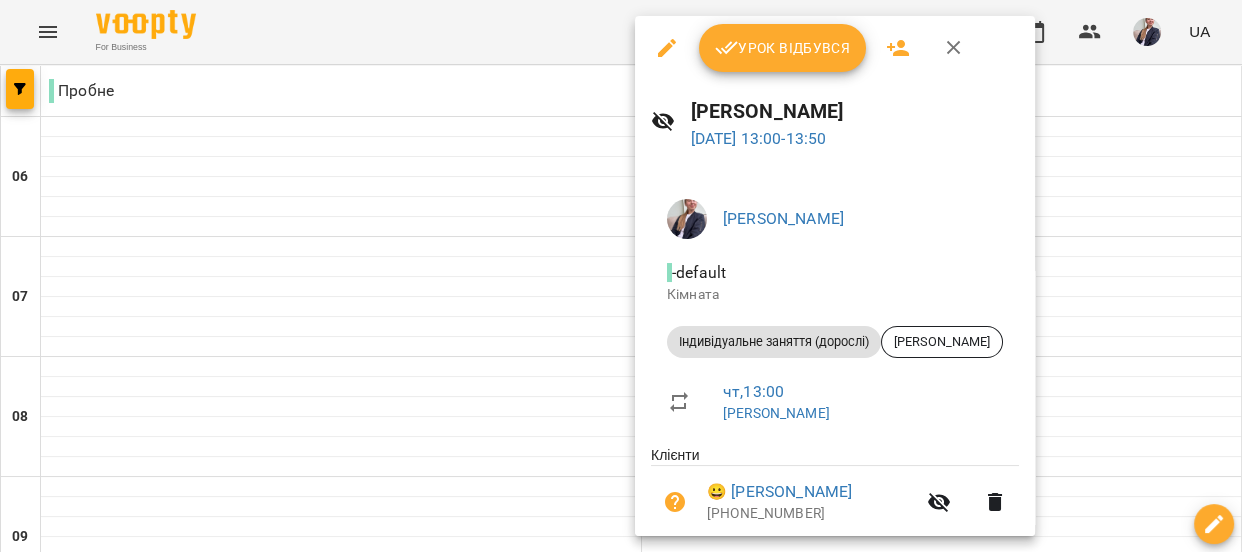 click on "Урок відбувся" at bounding box center [783, 48] 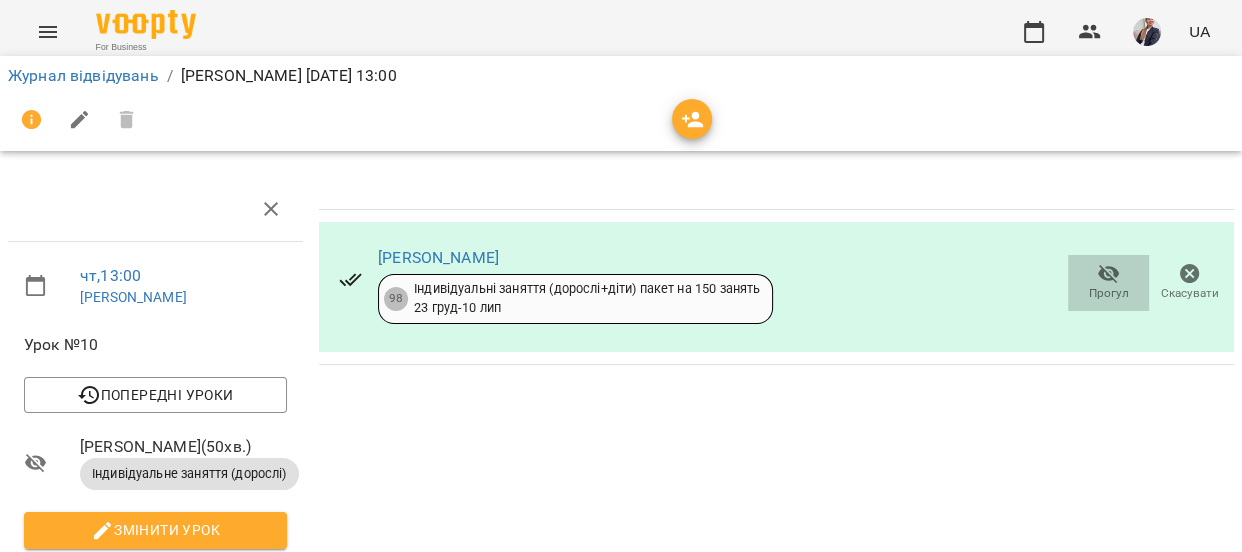 click on "Прогул" at bounding box center (1109, 293) 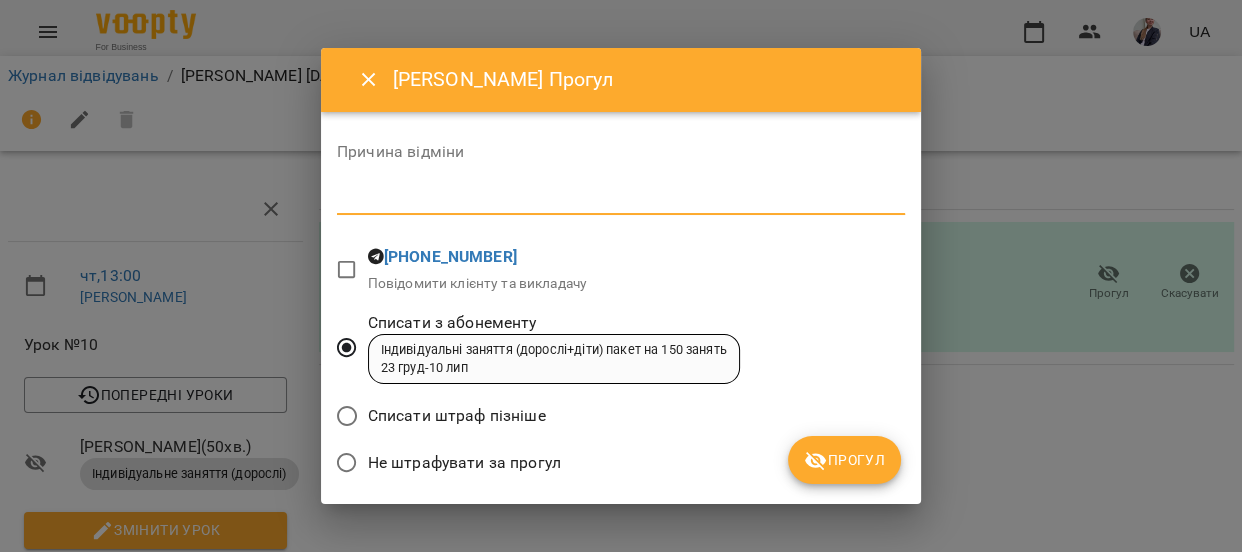 click at bounding box center (621, 198) 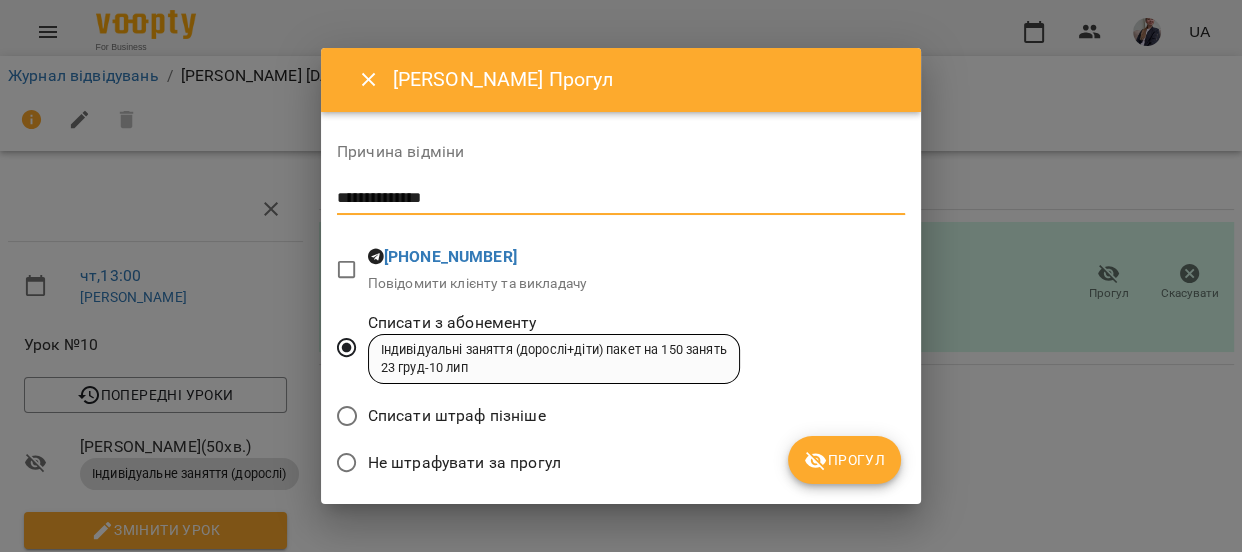 type on "**********" 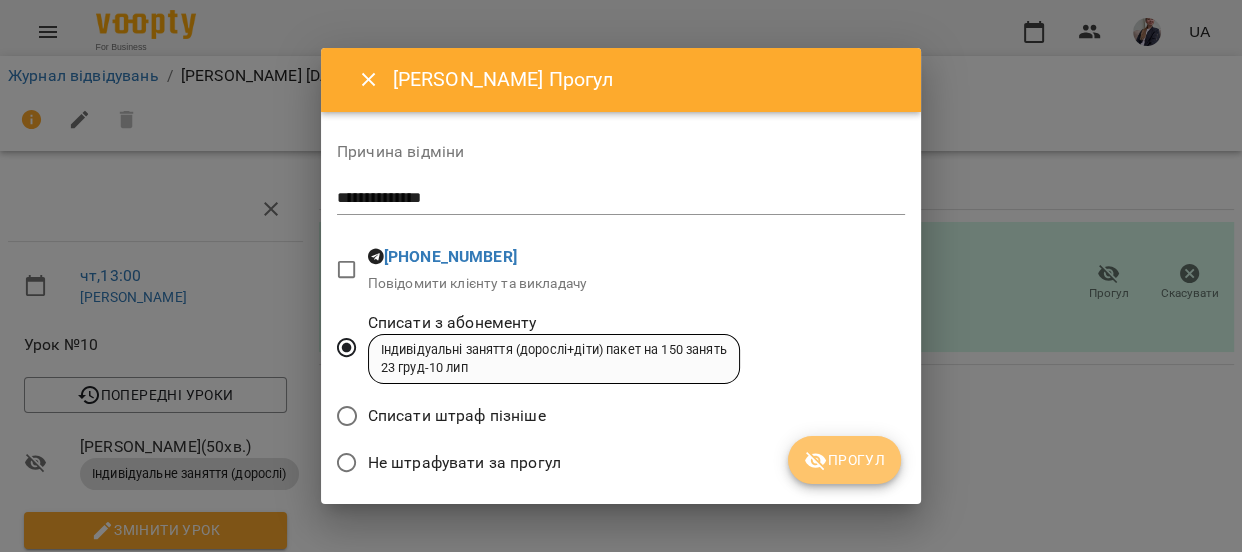 click 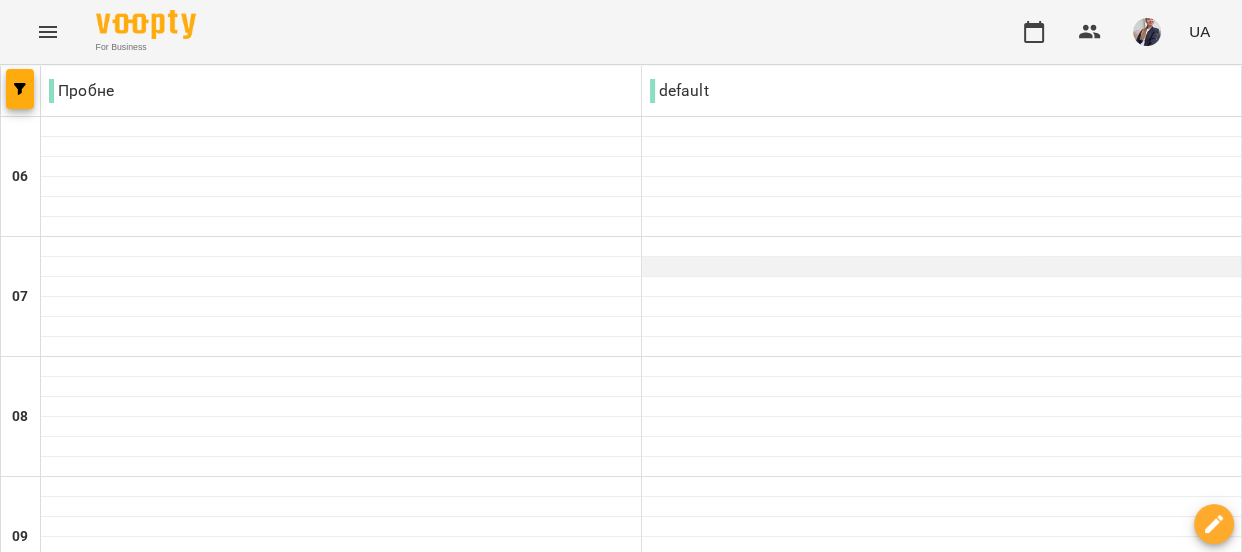 scroll, scrollTop: 924, scrollLeft: 0, axis: vertical 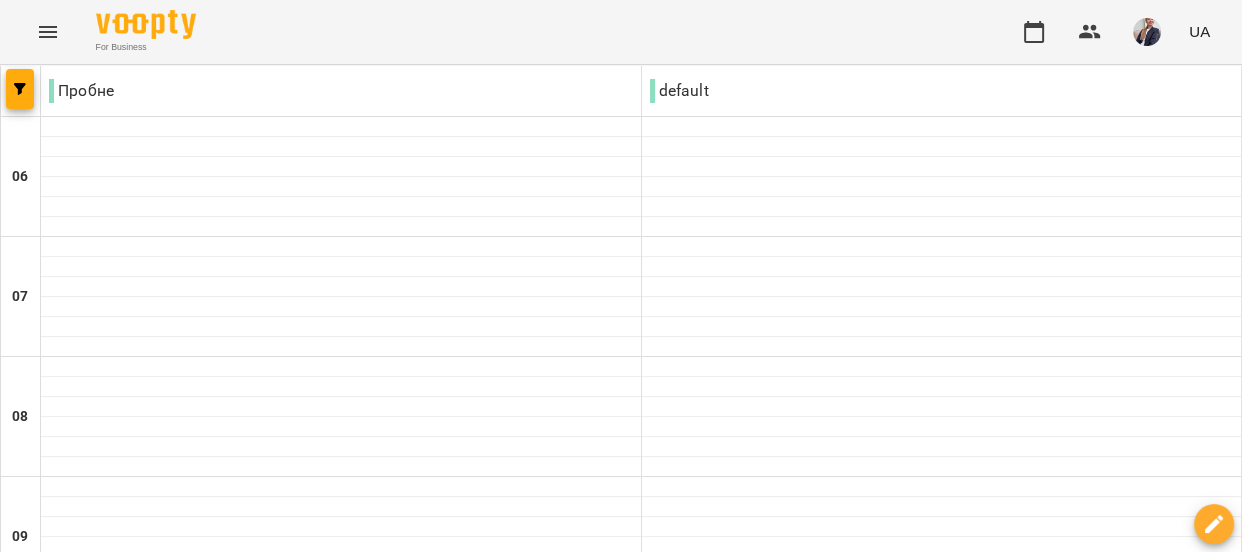 click on "14:00" at bounding box center (942, 1105) 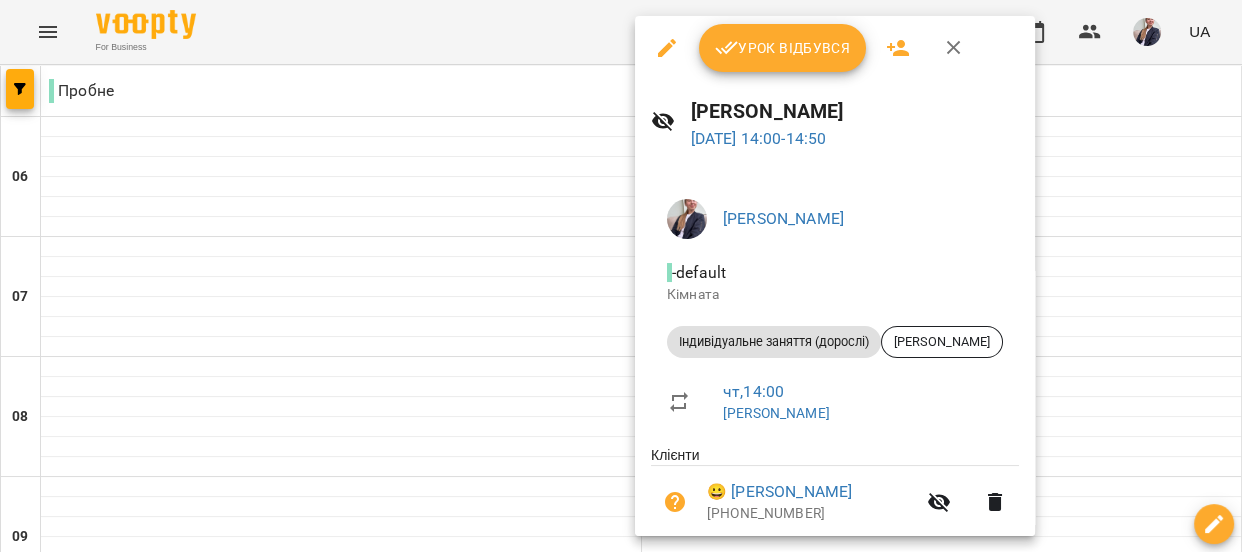 click on "Урок відбувся" at bounding box center [783, 48] 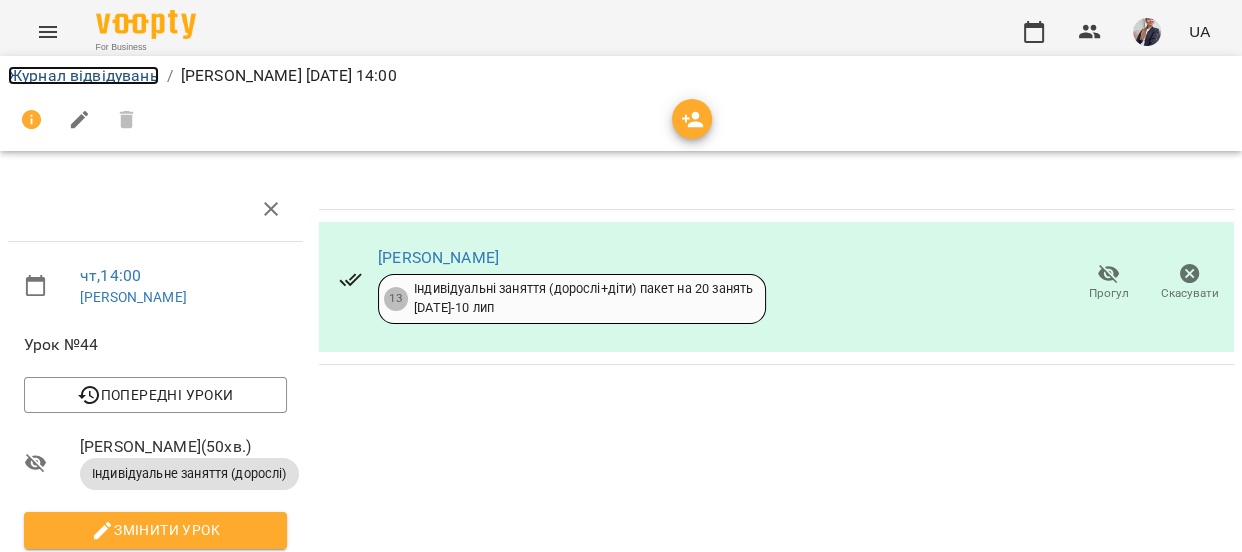 click on "Журнал відвідувань" at bounding box center [83, 75] 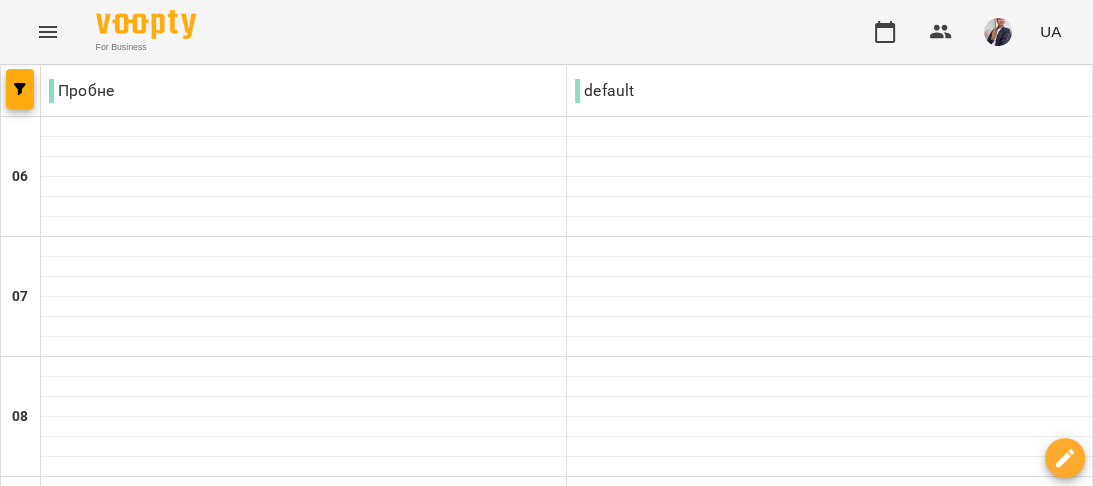 scroll, scrollTop: 1652, scrollLeft: 0, axis: vertical 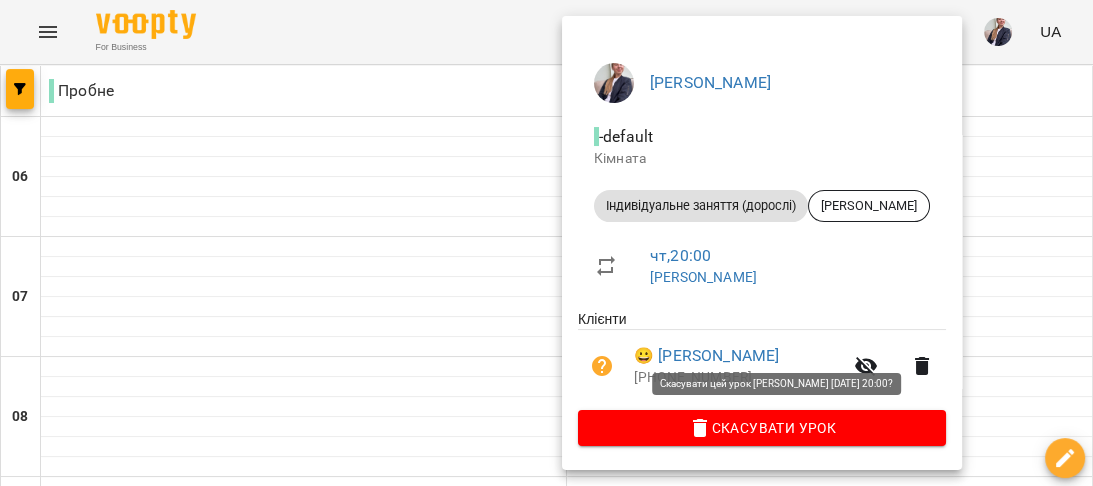 click 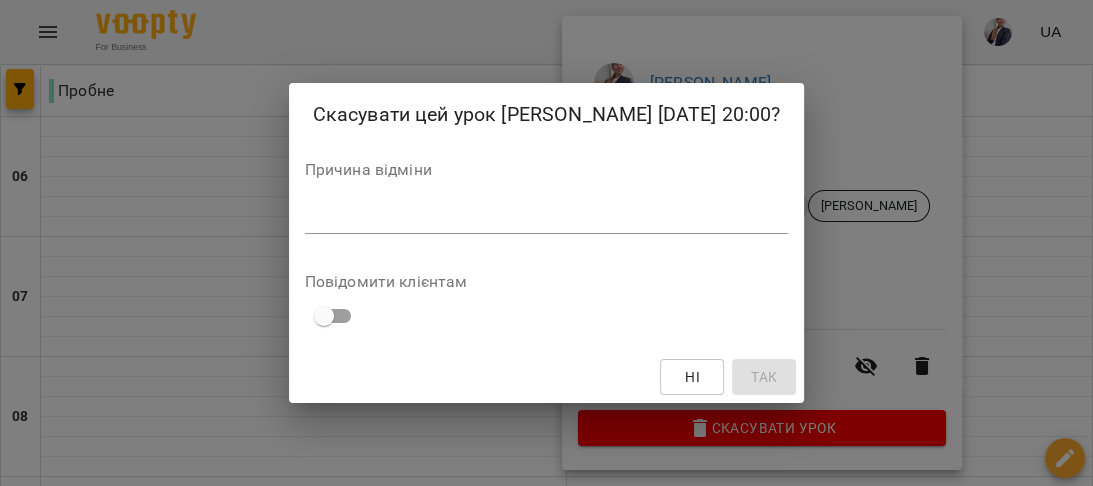 click on "*" at bounding box center (547, 218) 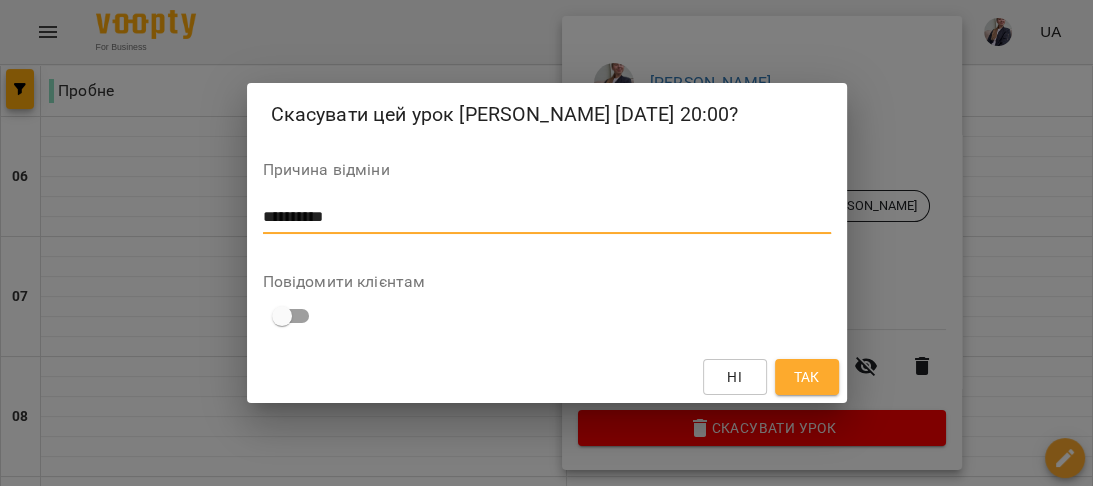 type on "**********" 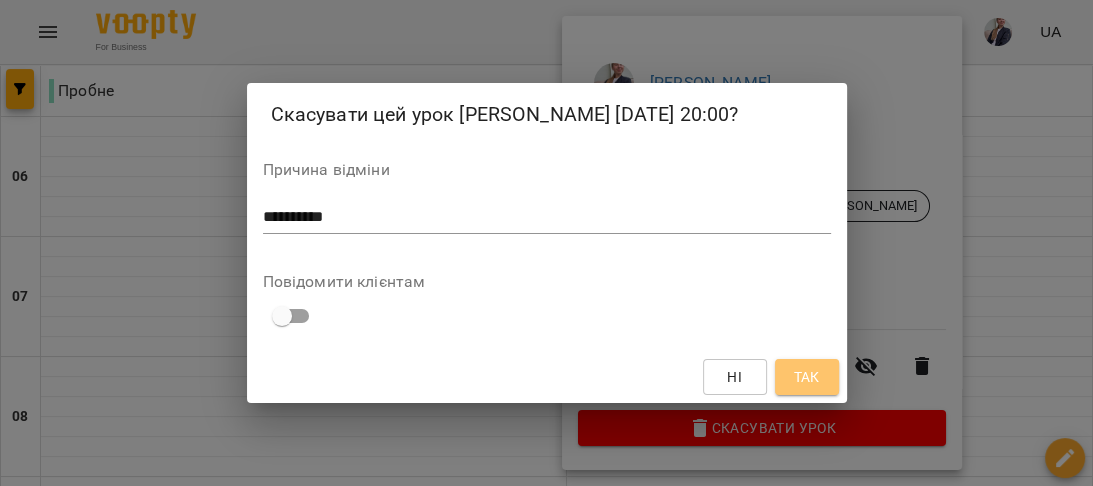 click on "Так" at bounding box center [806, 377] 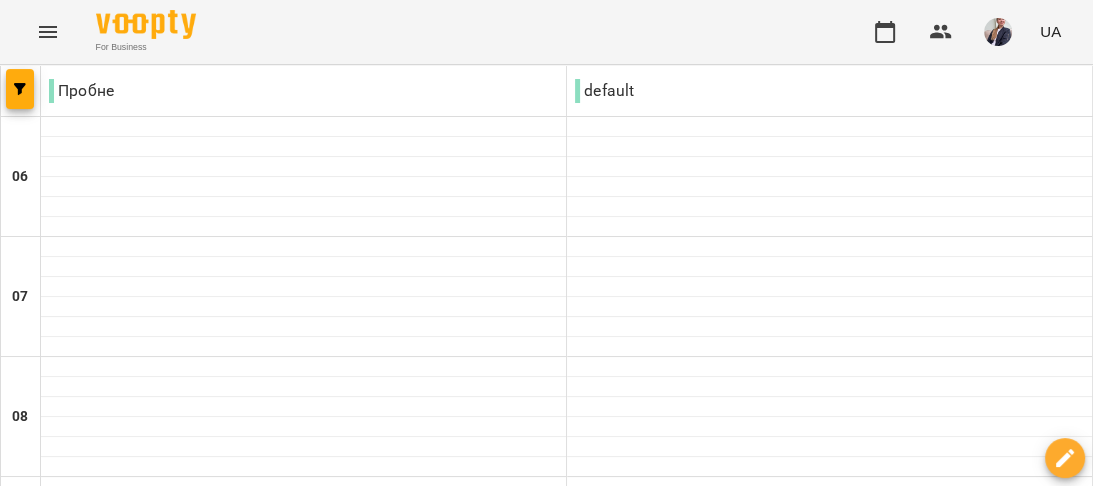 click on "пт" at bounding box center [775, 2183] 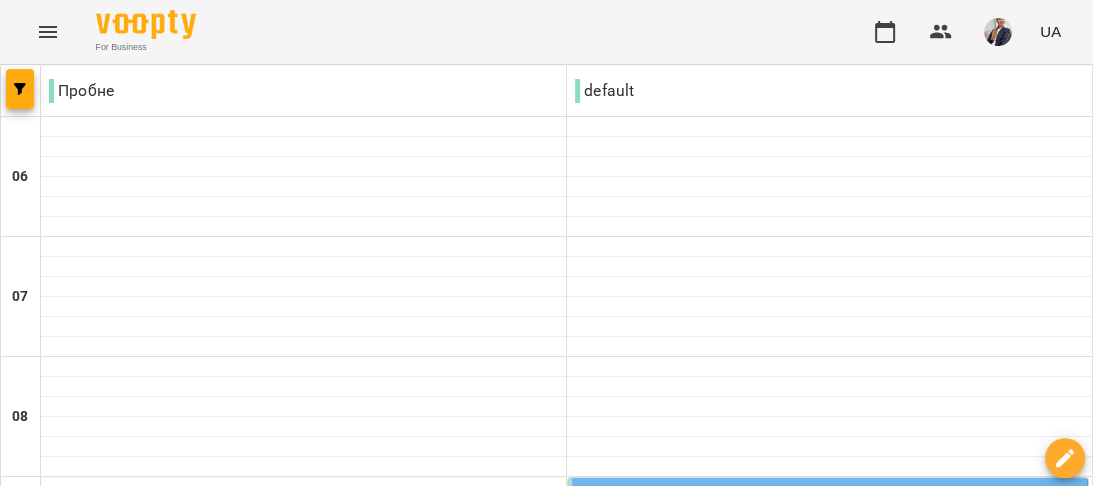 click on "10 лип" at bounding box center (454, 2202) 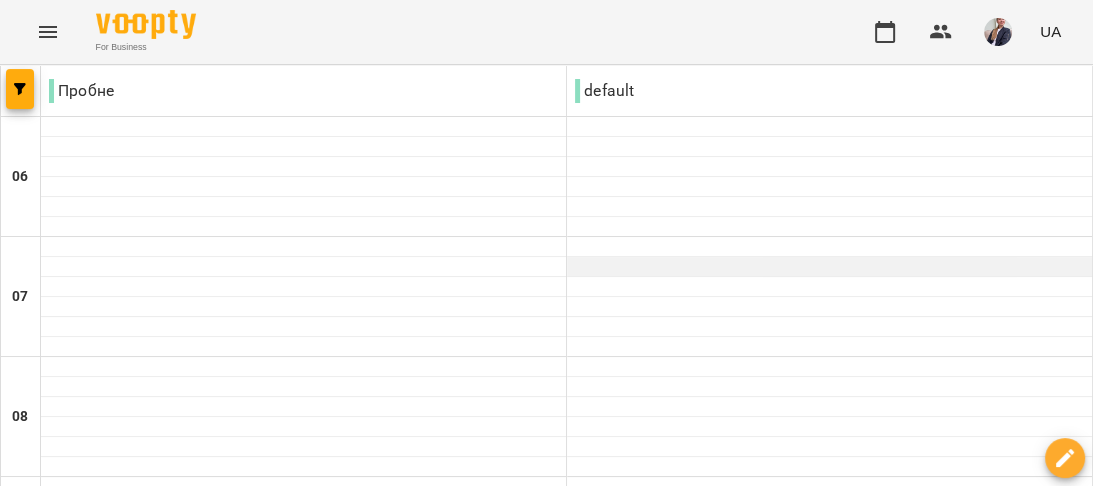 scroll, scrollTop: 1523, scrollLeft: 0, axis: vertical 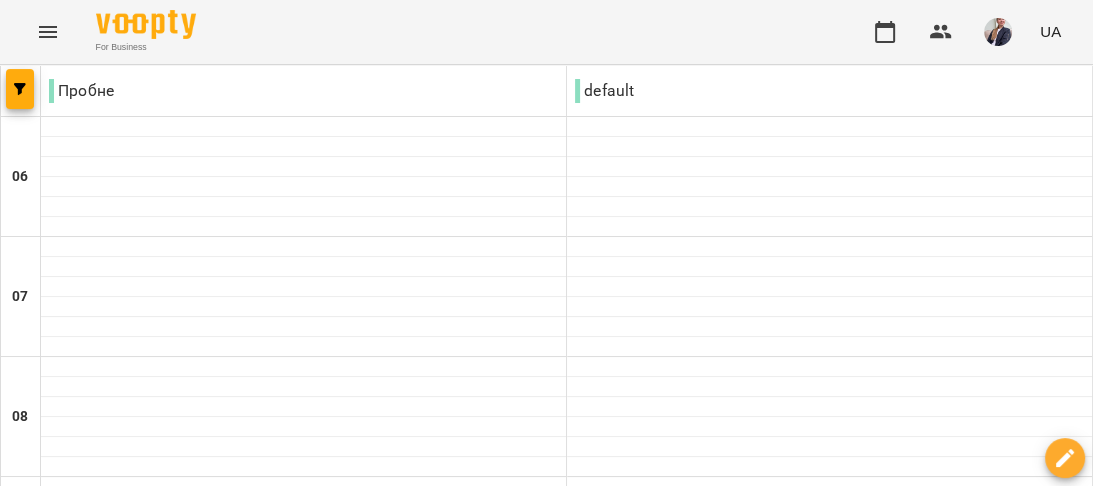 click at bounding box center [829, 1687] 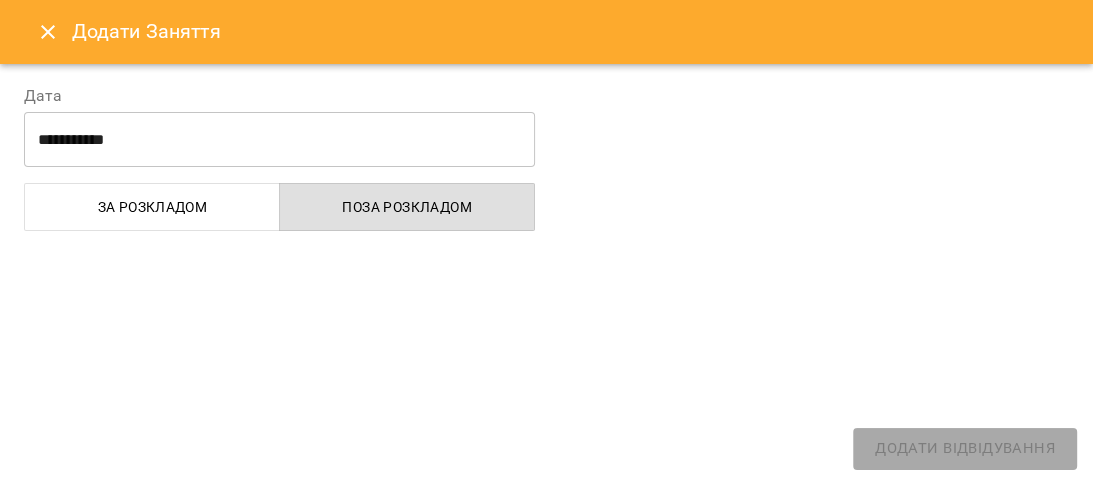 select on "**********" 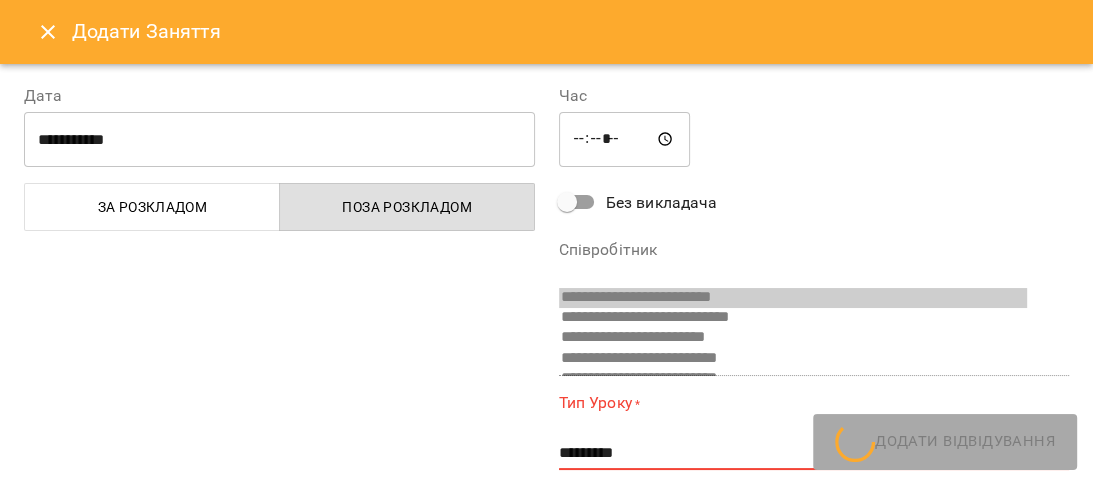 scroll, scrollTop: 376, scrollLeft: 0, axis: vertical 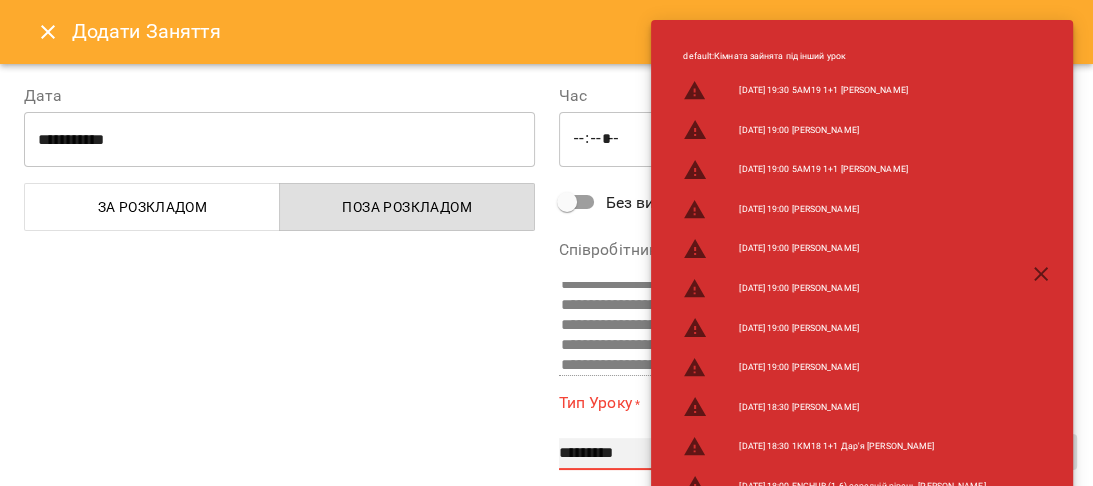 click on "**********" at bounding box center (814, 454) 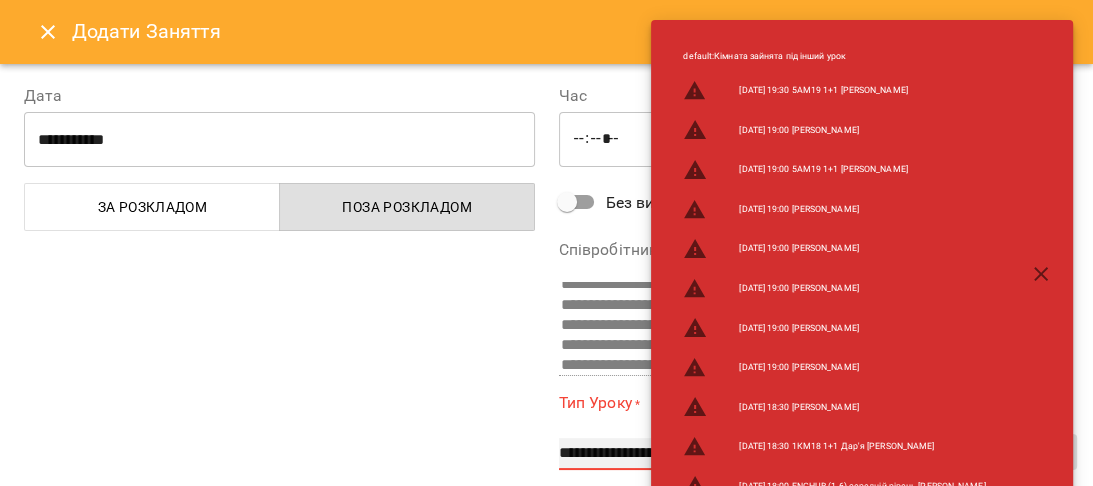click on "**********" at bounding box center (814, 454) 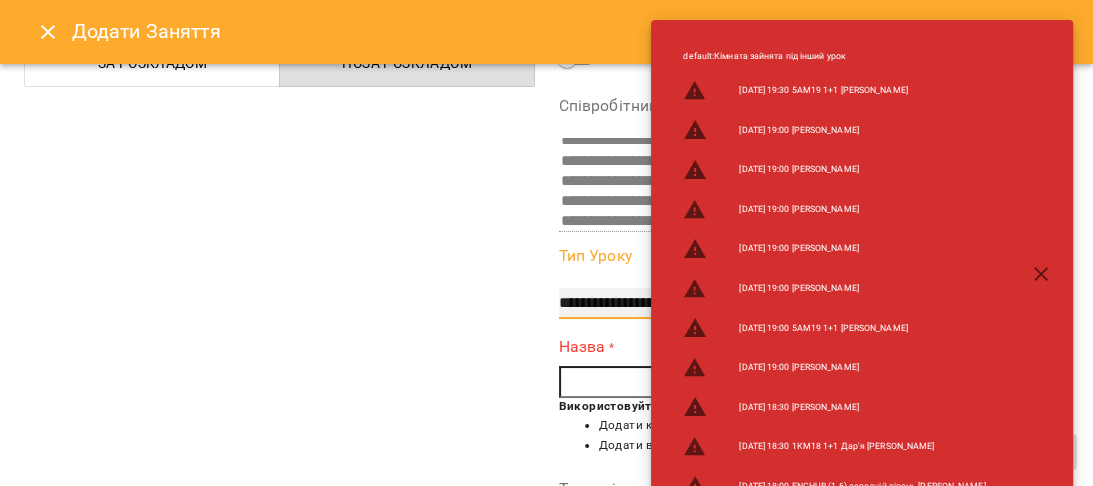 scroll, scrollTop: 145, scrollLeft: 0, axis: vertical 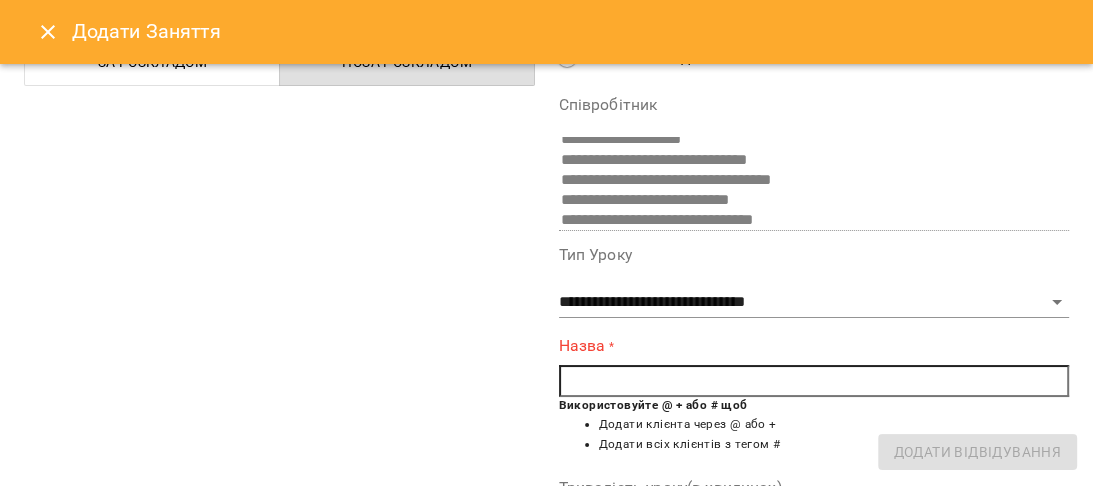 click at bounding box center [814, 381] 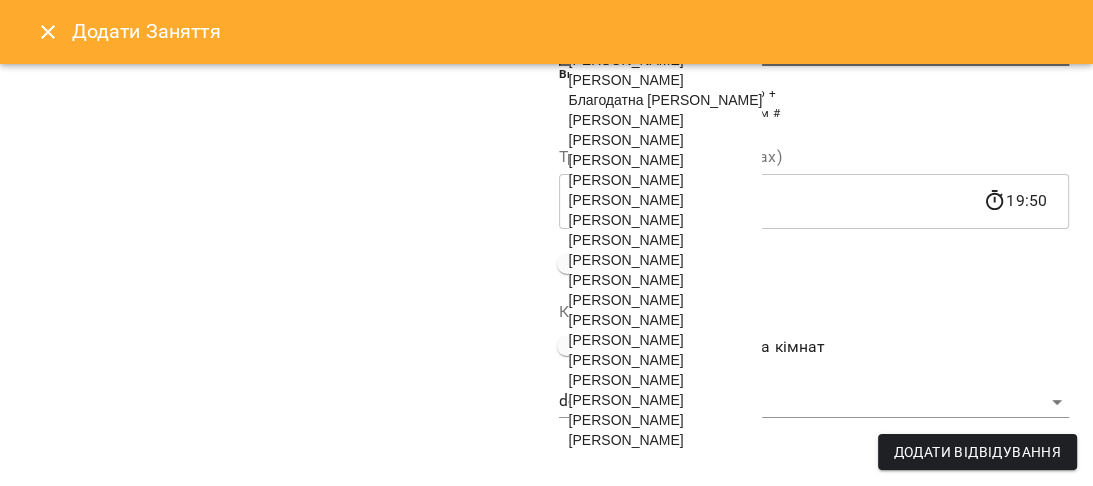 scroll, scrollTop: 490, scrollLeft: 0, axis: vertical 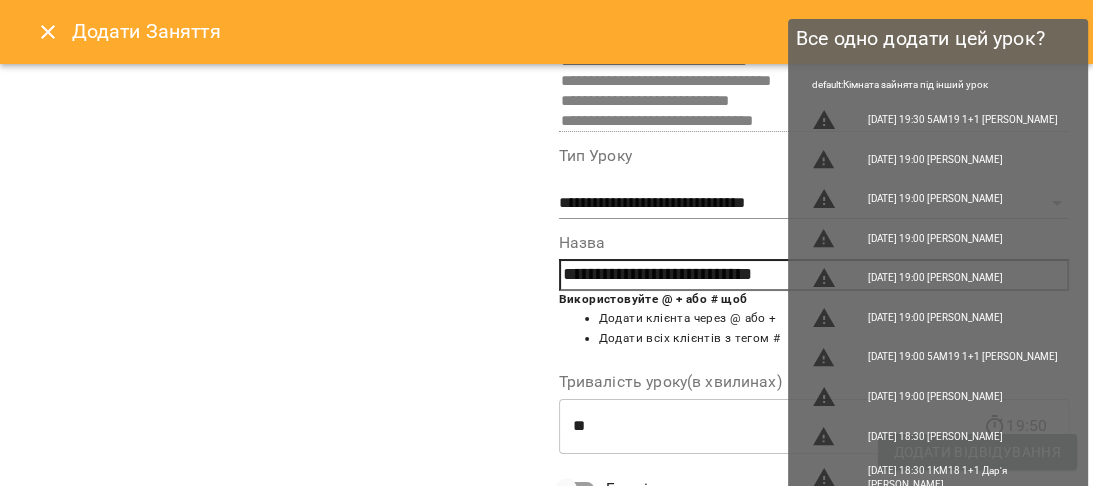 click on "Додати Відвідування" at bounding box center (977, 452) 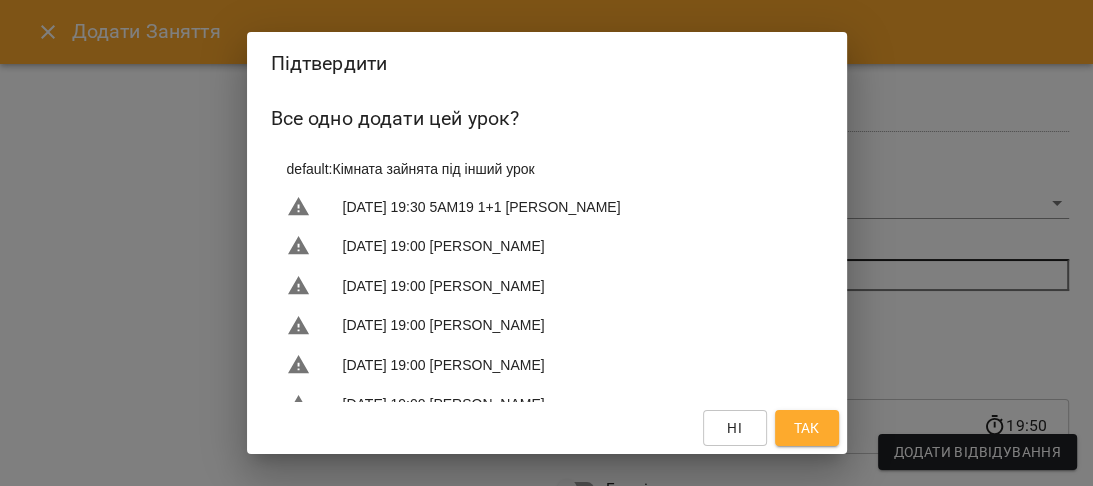 click on "Так" at bounding box center (807, 428) 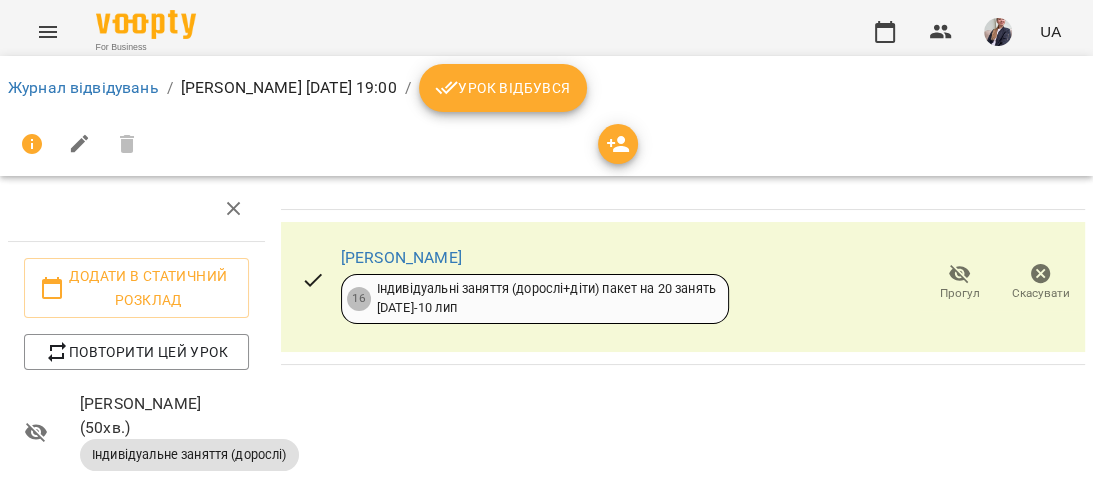 click on "Урок відбувся" at bounding box center (503, 88) 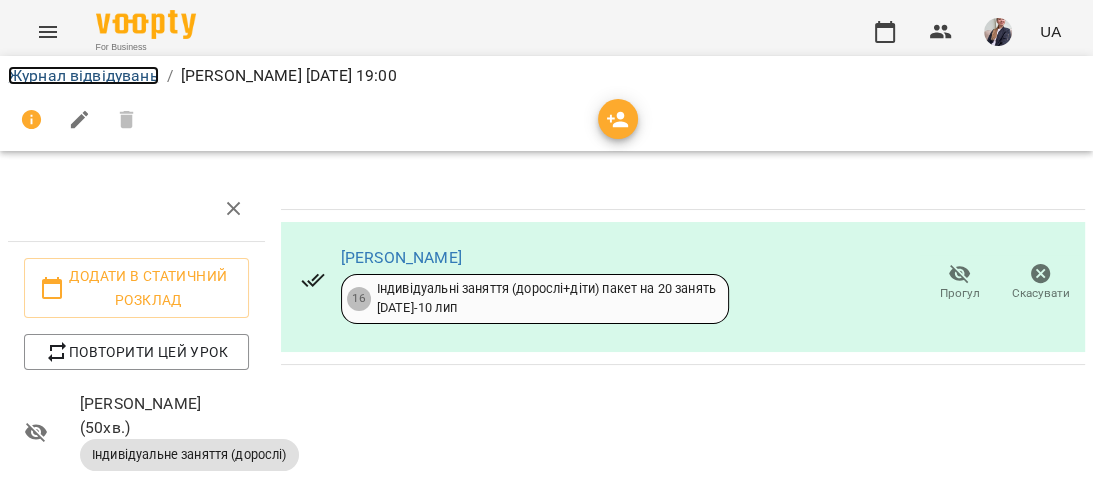 click on "Журнал відвідувань" at bounding box center [83, 75] 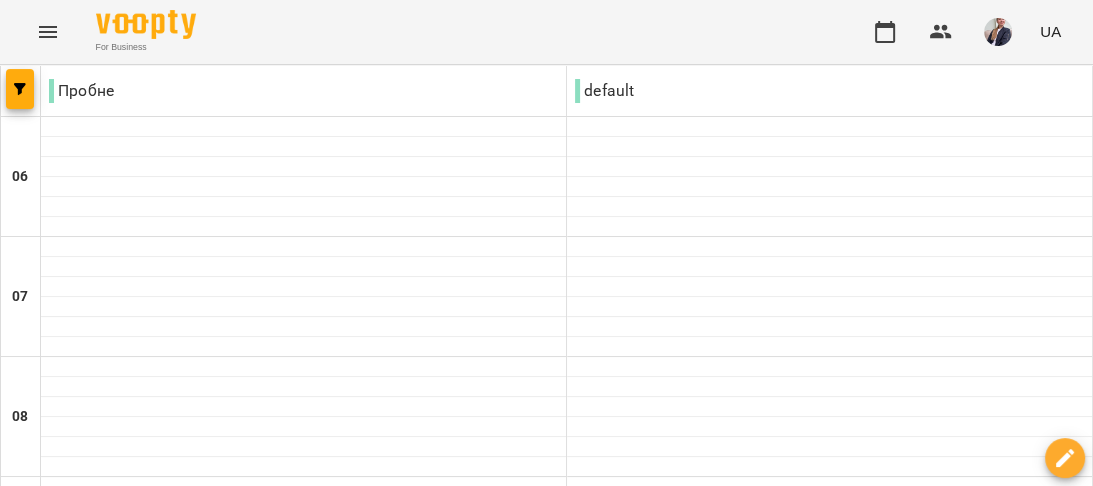 scroll, scrollTop: 930, scrollLeft: 0, axis: vertical 